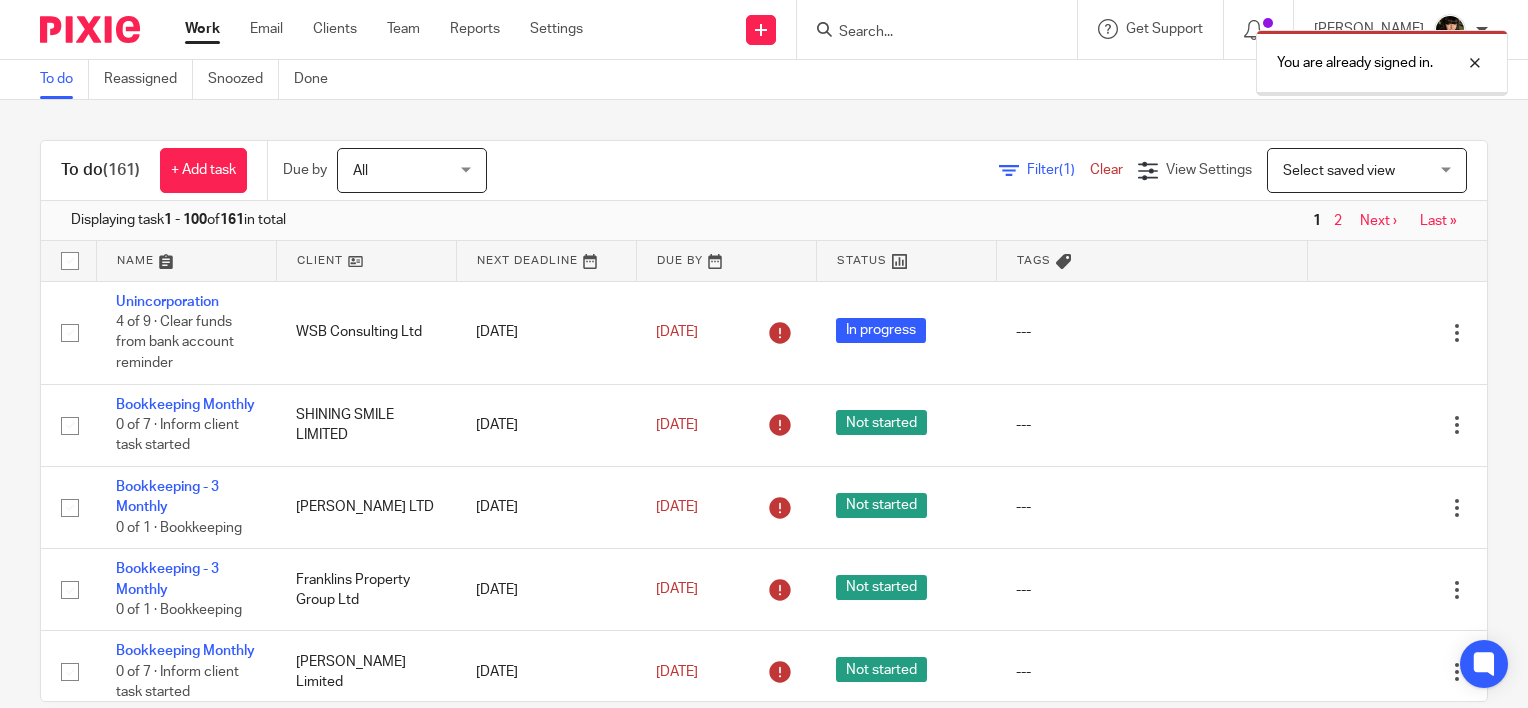scroll, scrollTop: 0, scrollLeft: 0, axis: both 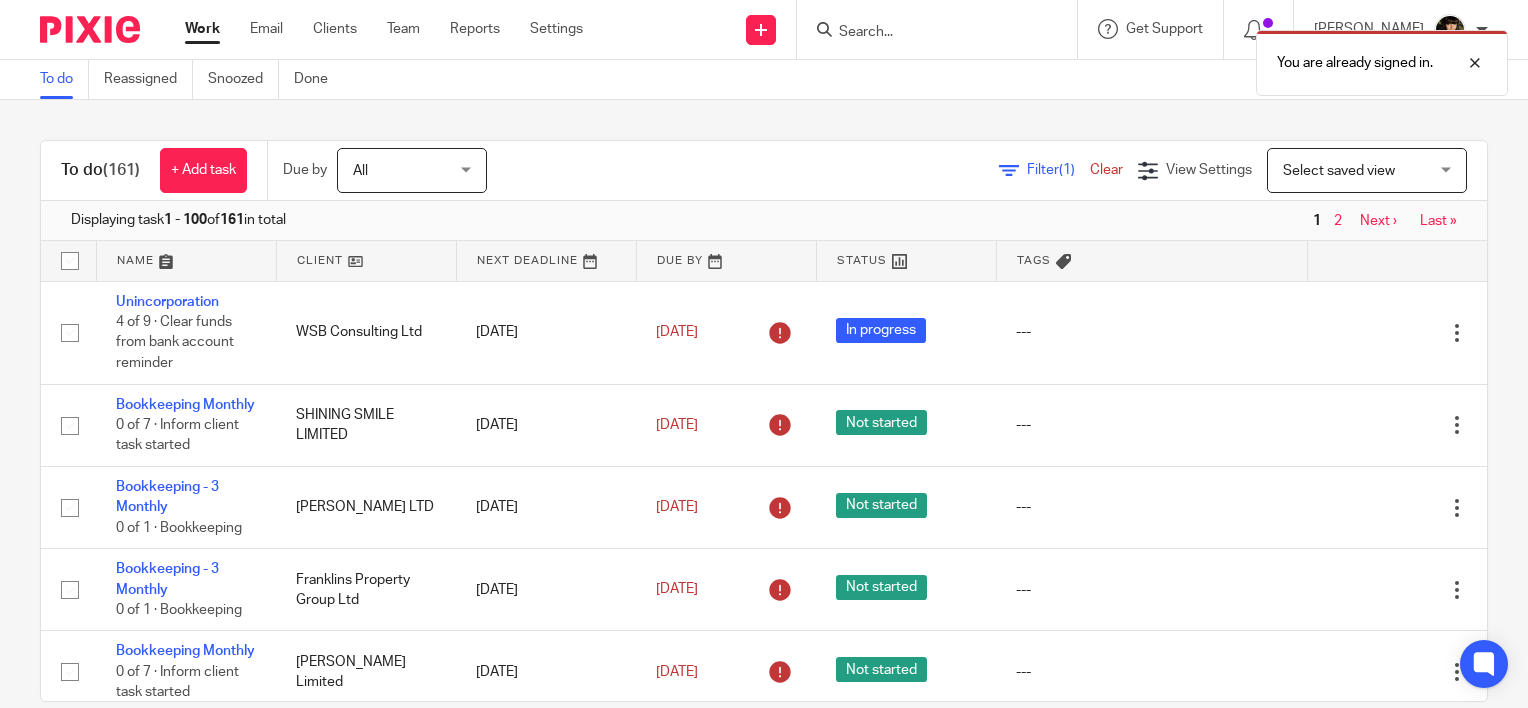 click on "You are already signed in." at bounding box center [1136, 58] 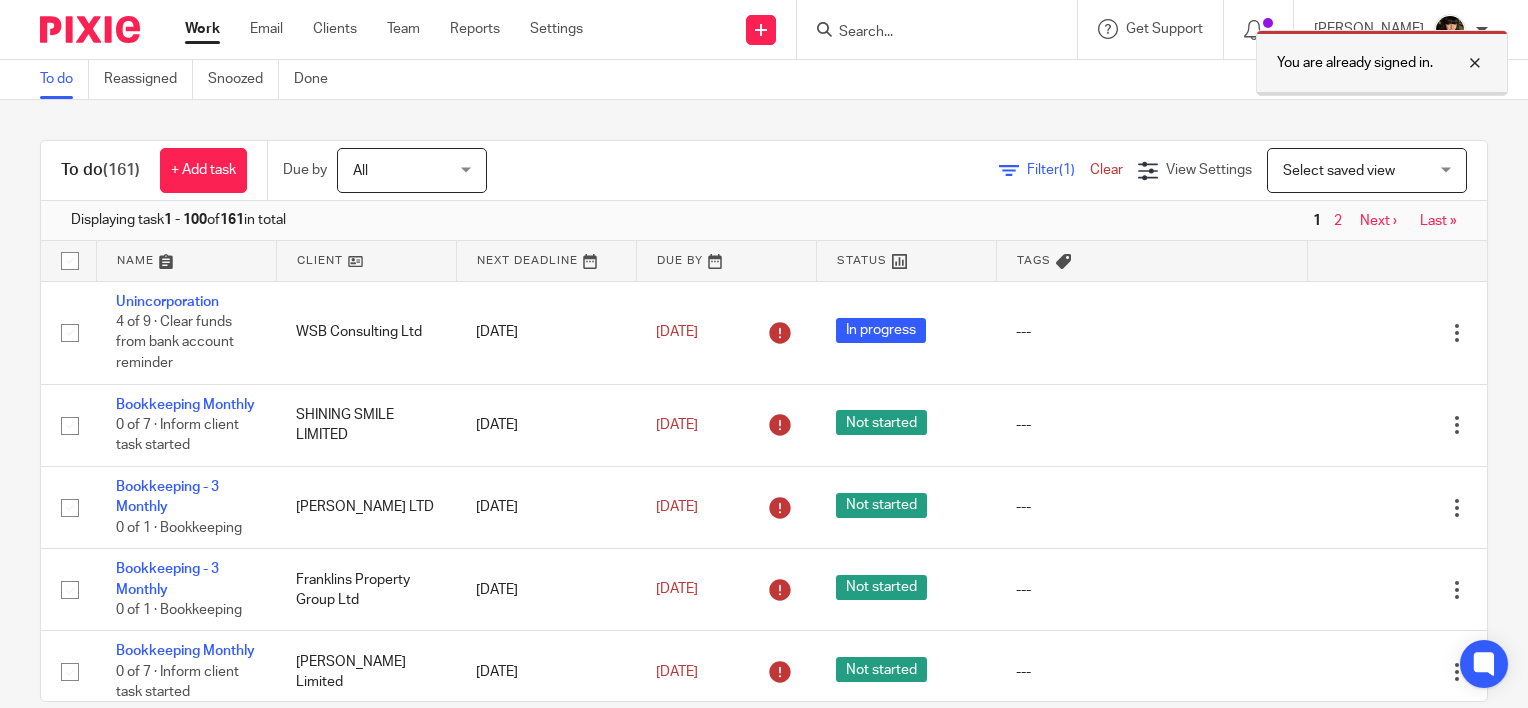 click at bounding box center (1460, 63) 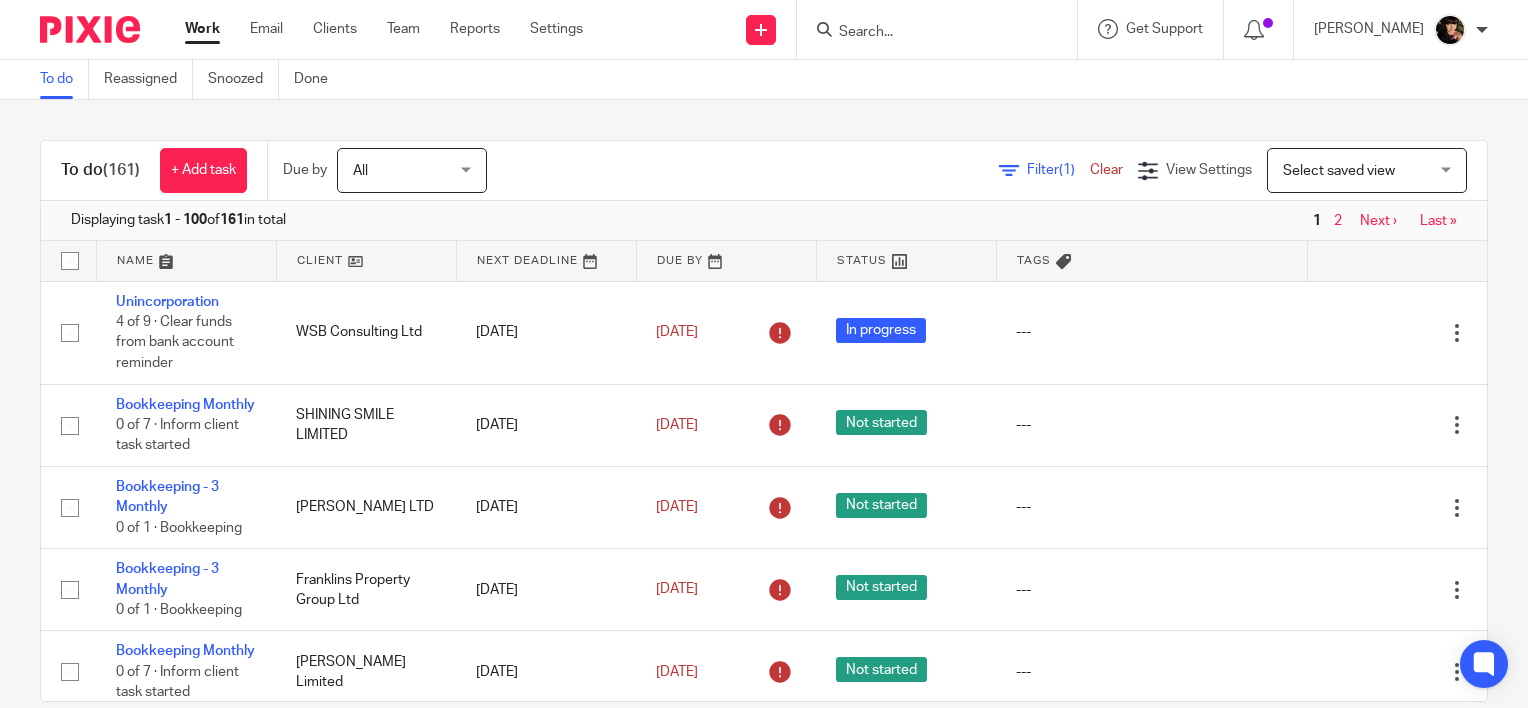 click at bounding box center (927, 33) 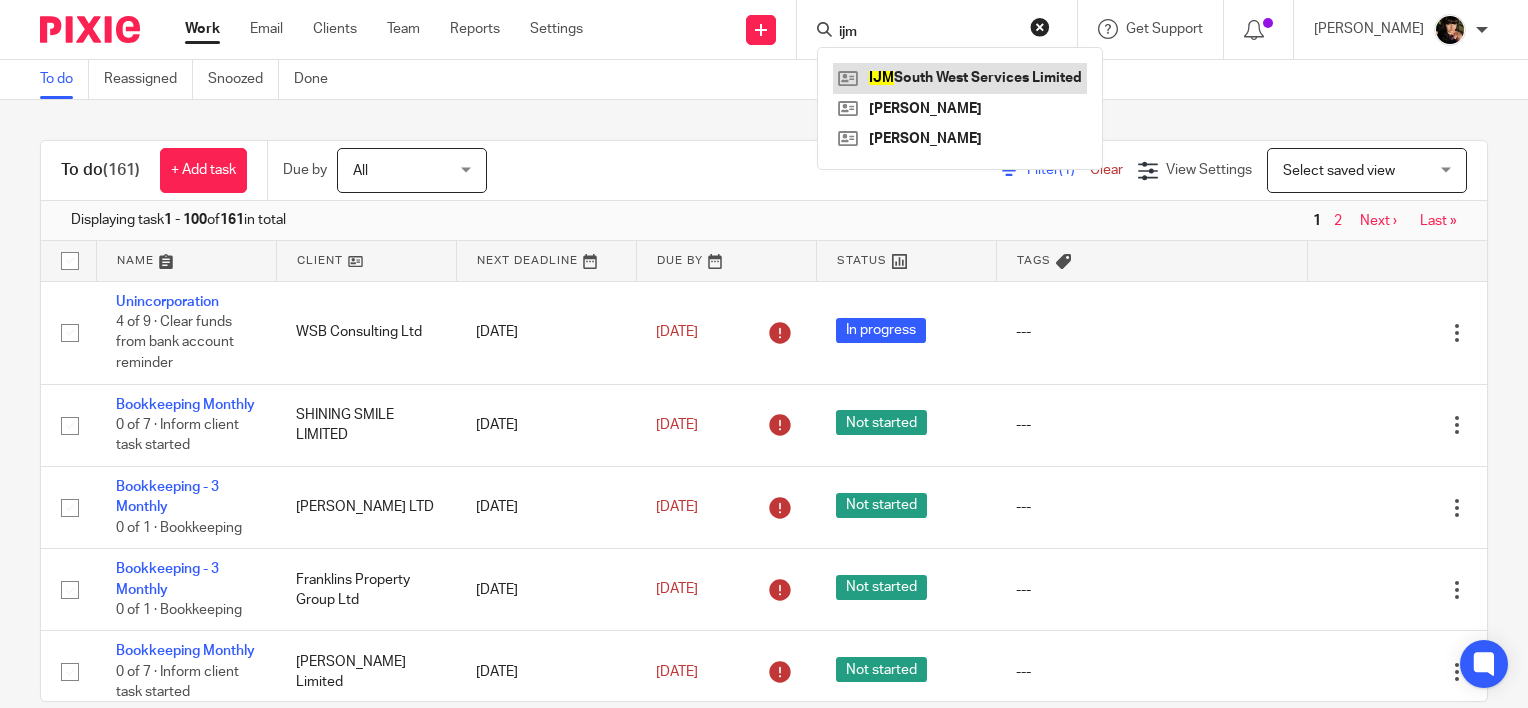 type on "ijm" 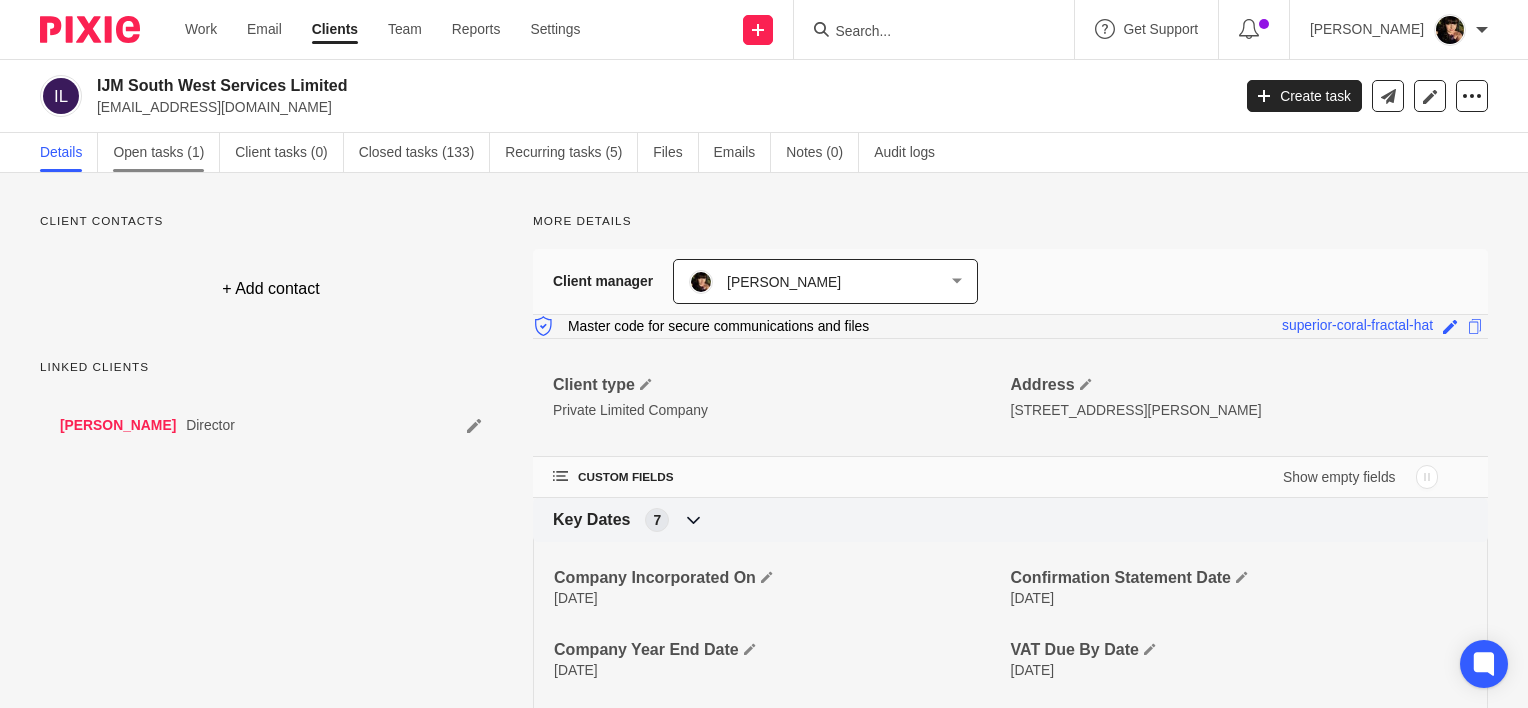 scroll, scrollTop: 0, scrollLeft: 0, axis: both 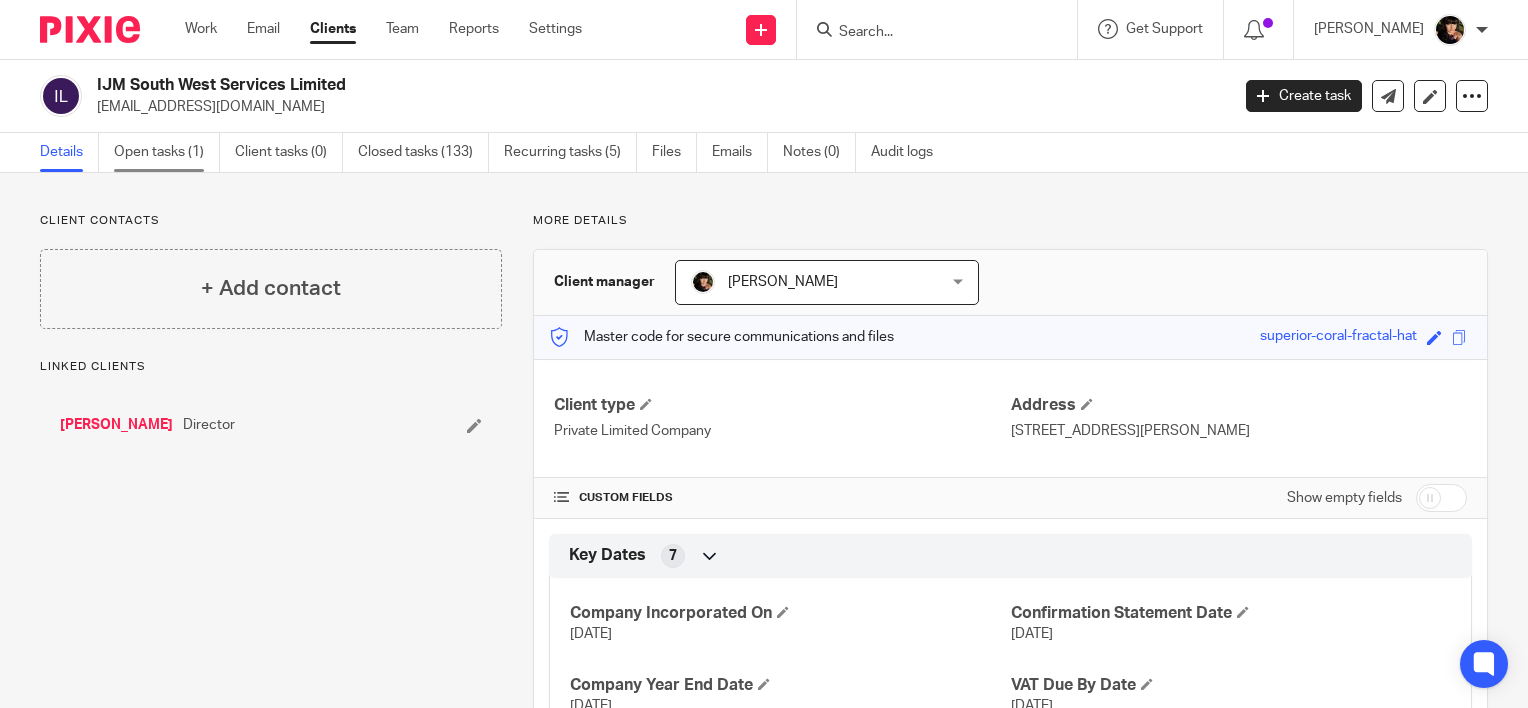 click on "Open tasks (1)" at bounding box center [167, 152] 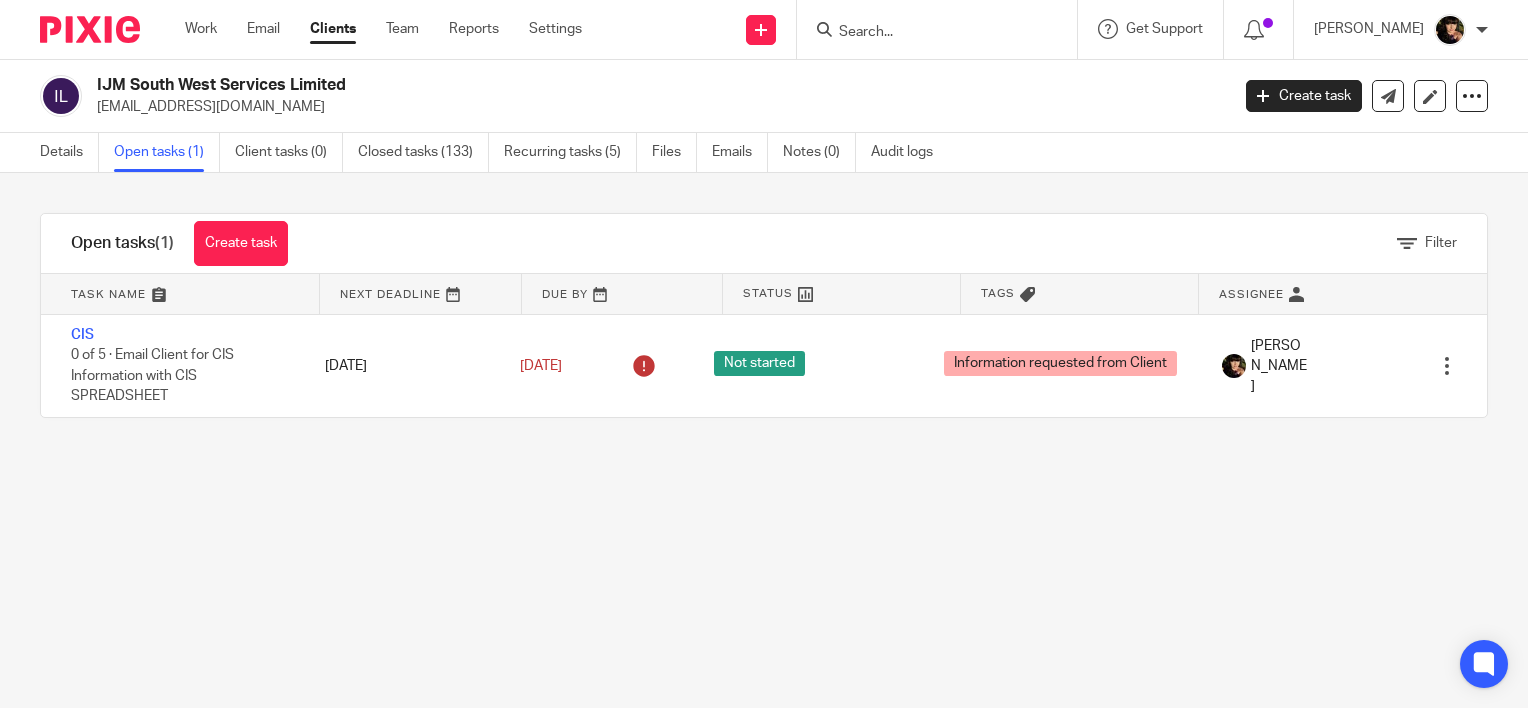 scroll, scrollTop: 0, scrollLeft: 0, axis: both 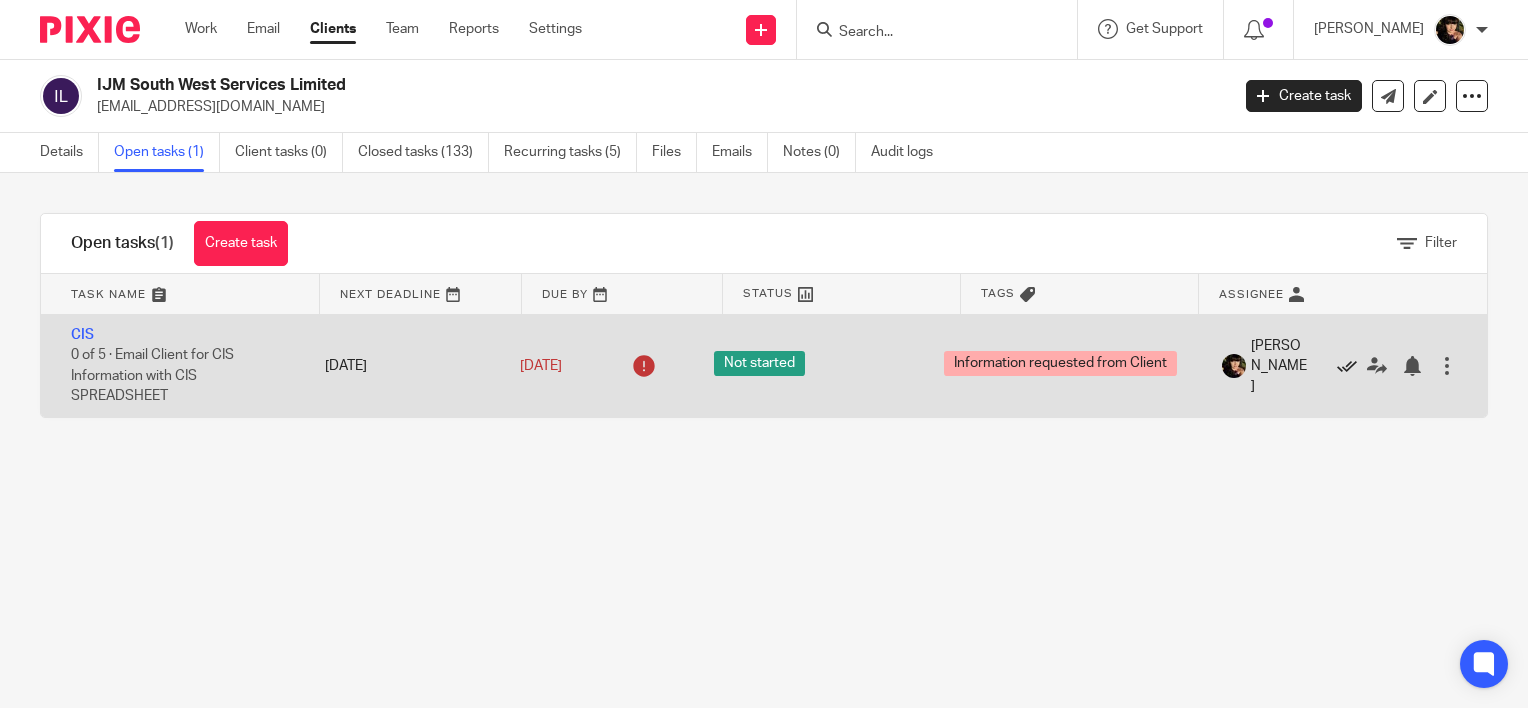 click at bounding box center [1347, 366] 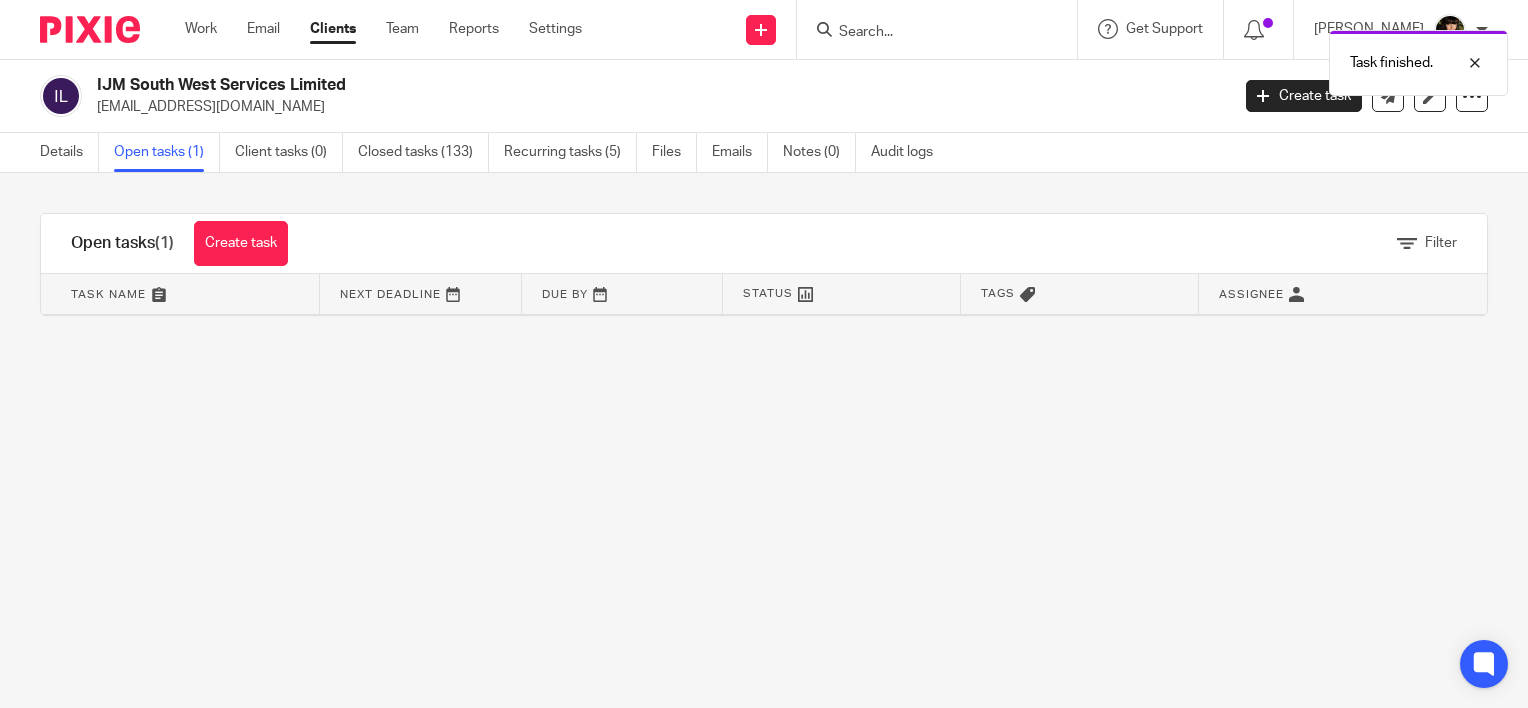 click on "Task finished." at bounding box center [1136, 58] 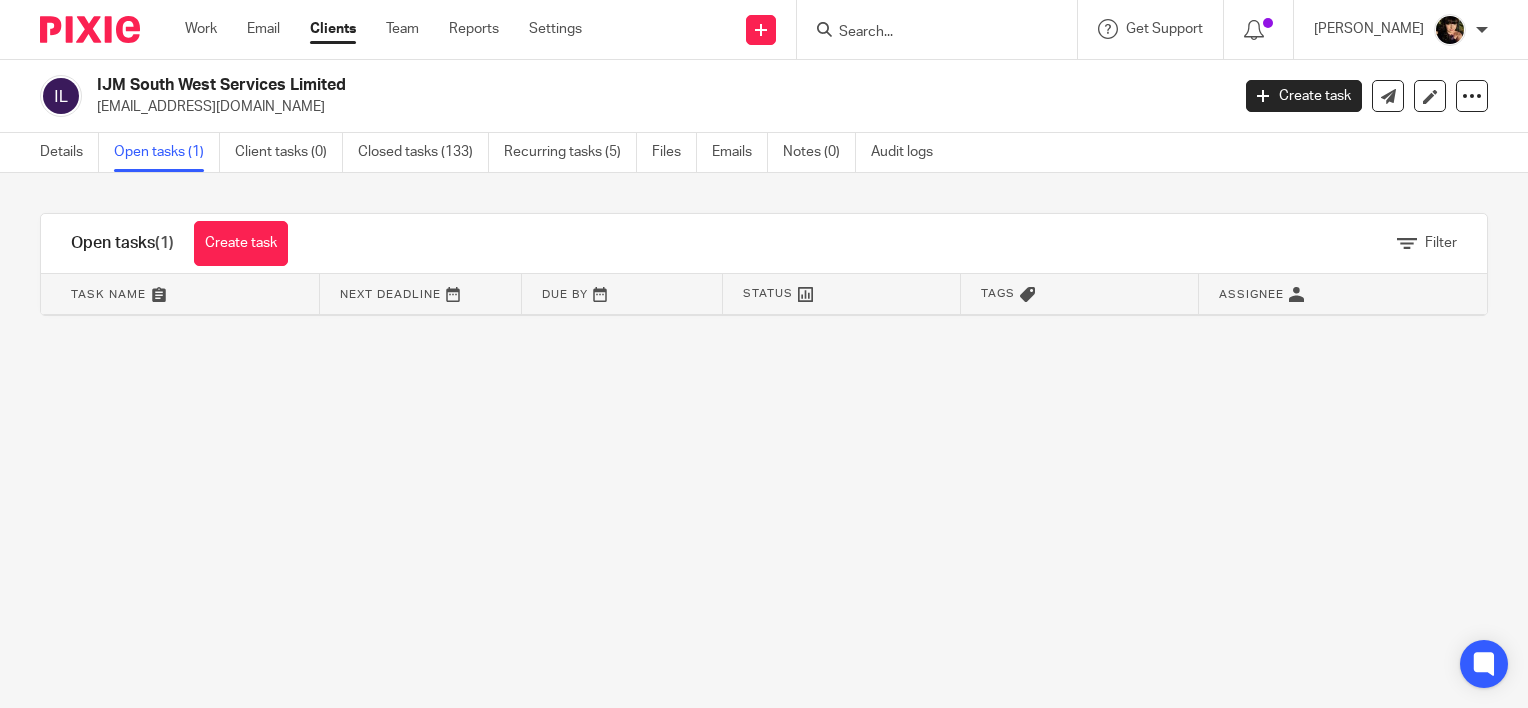 click at bounding box center (927, 33) 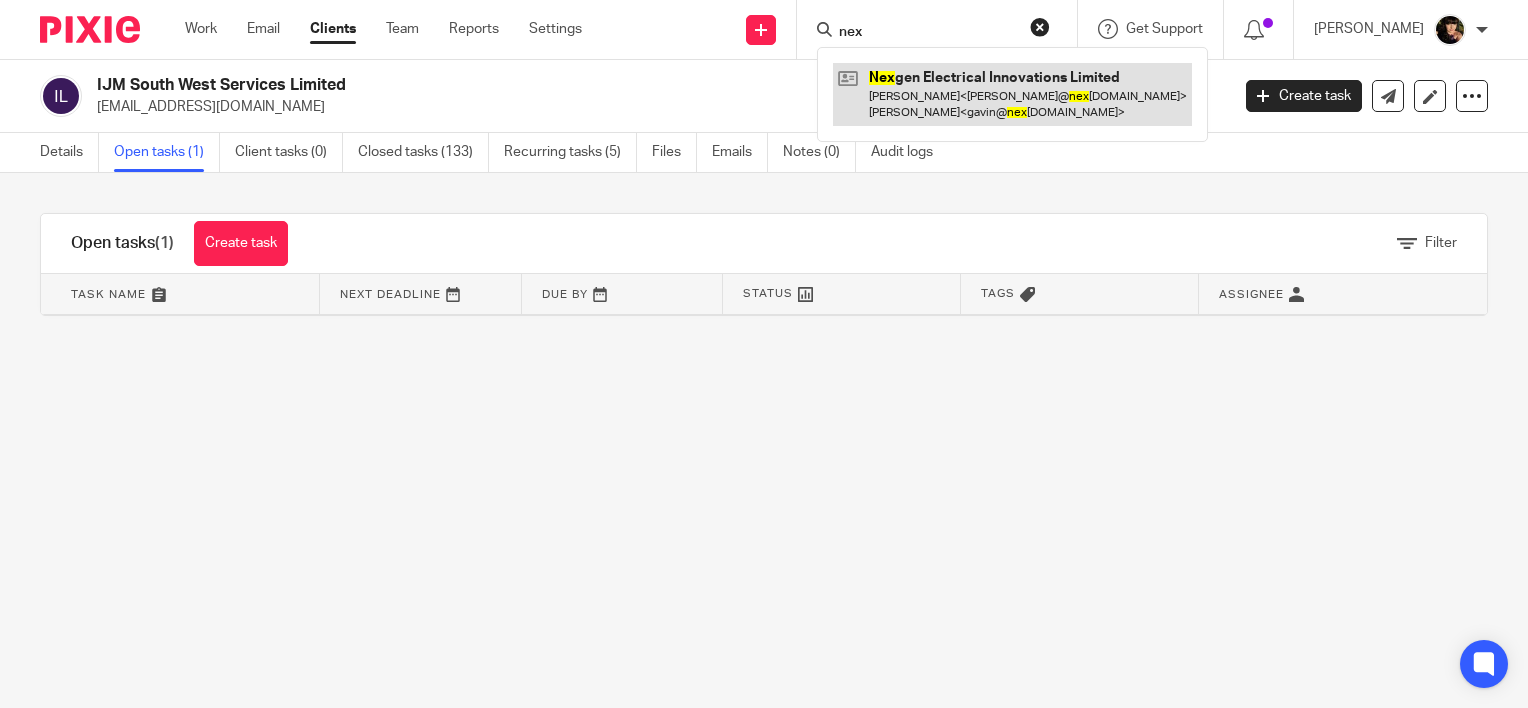 type on "nex" 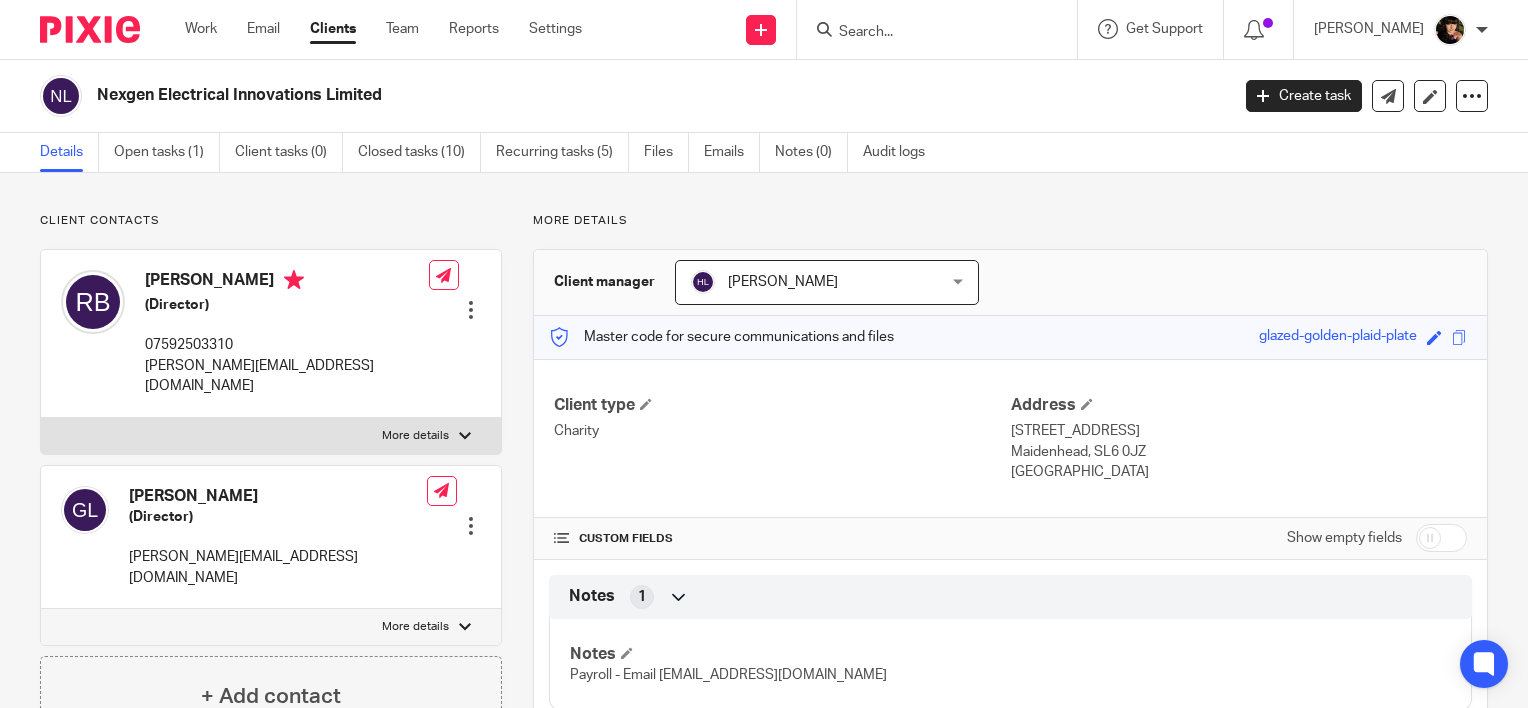 scroll, scrollTop: 0, scrollLeft: 0, axis: both 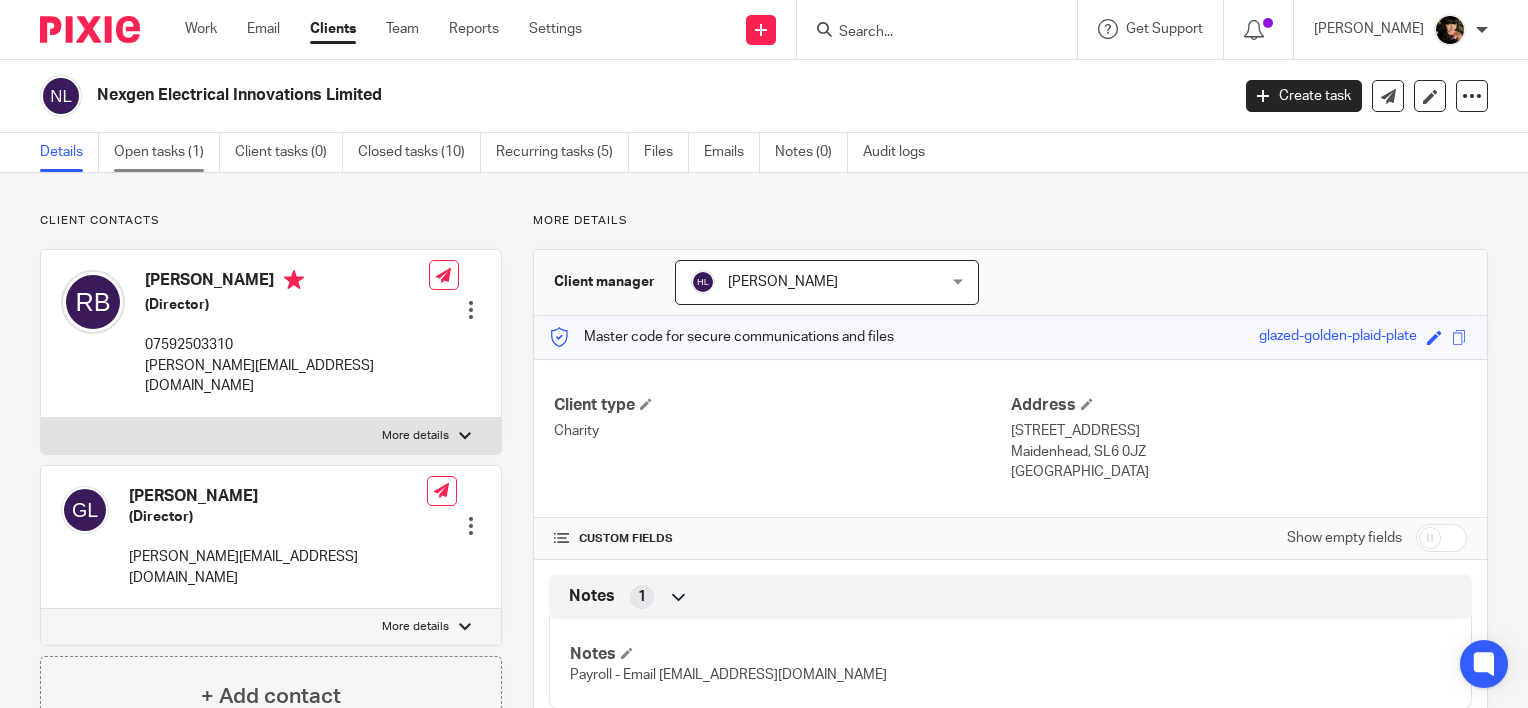 click on "Open tasks (1)" at bounding box center (167, 152) 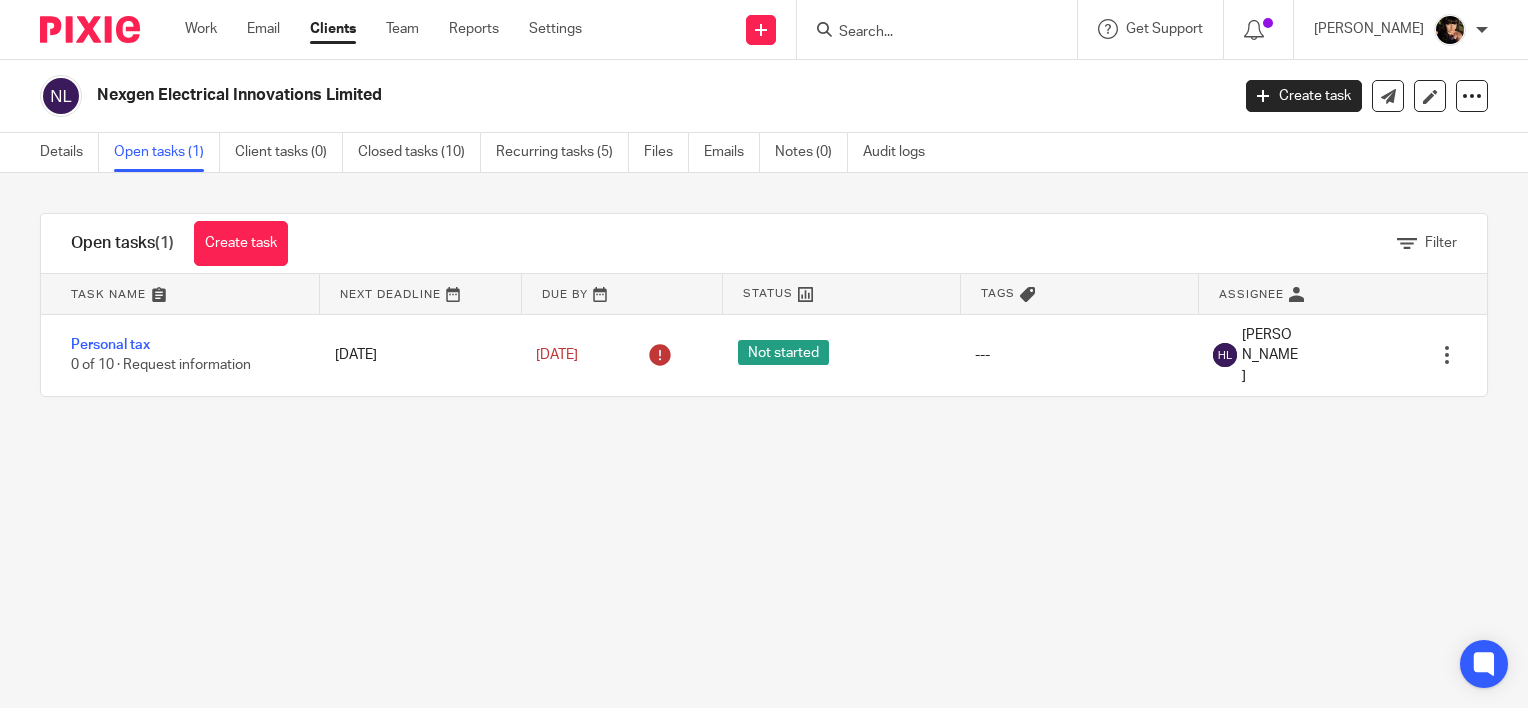 scroll, scrollTop: 0, scrollLeft: 0, axis: both 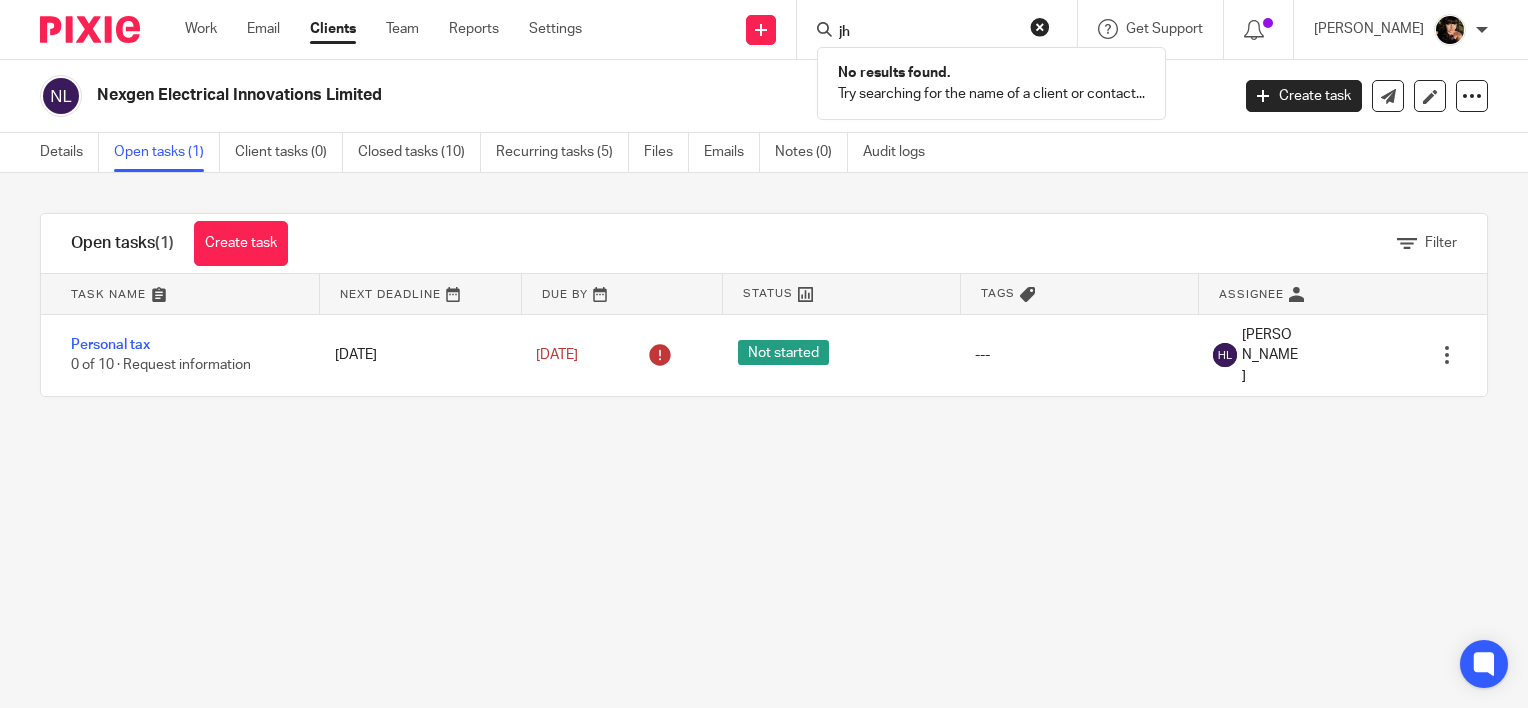 type on "j" 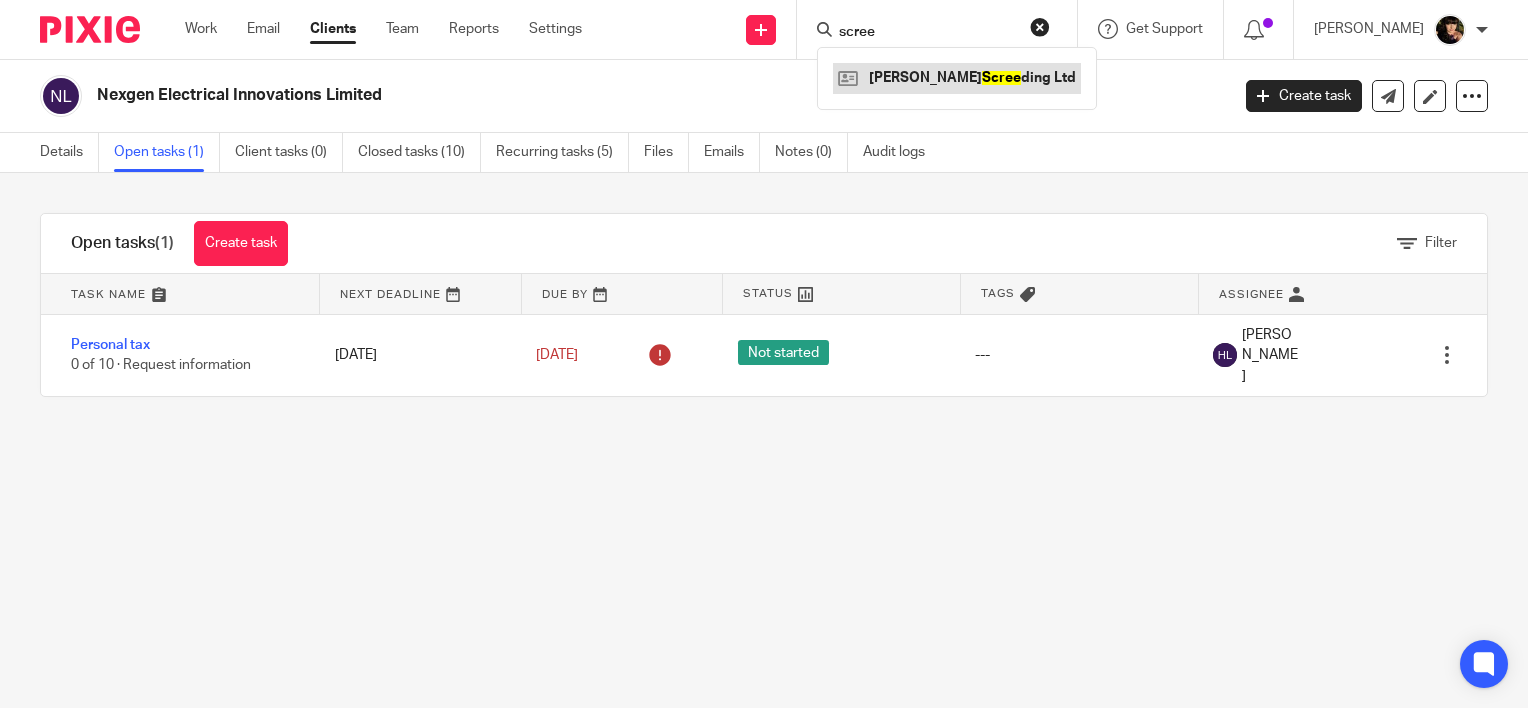 type on "scree" 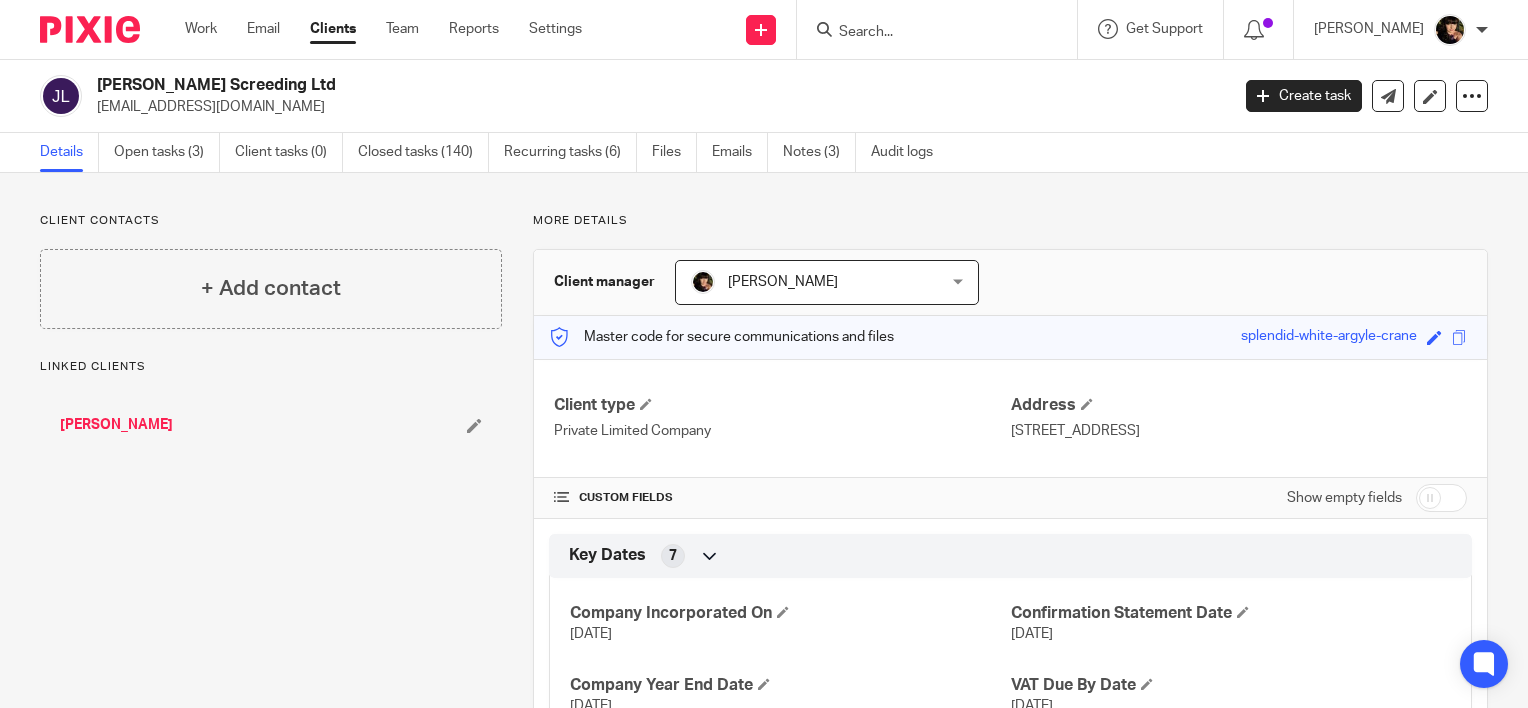 scroll, scrollTop: 0, scrollLeft: 0, axis: both 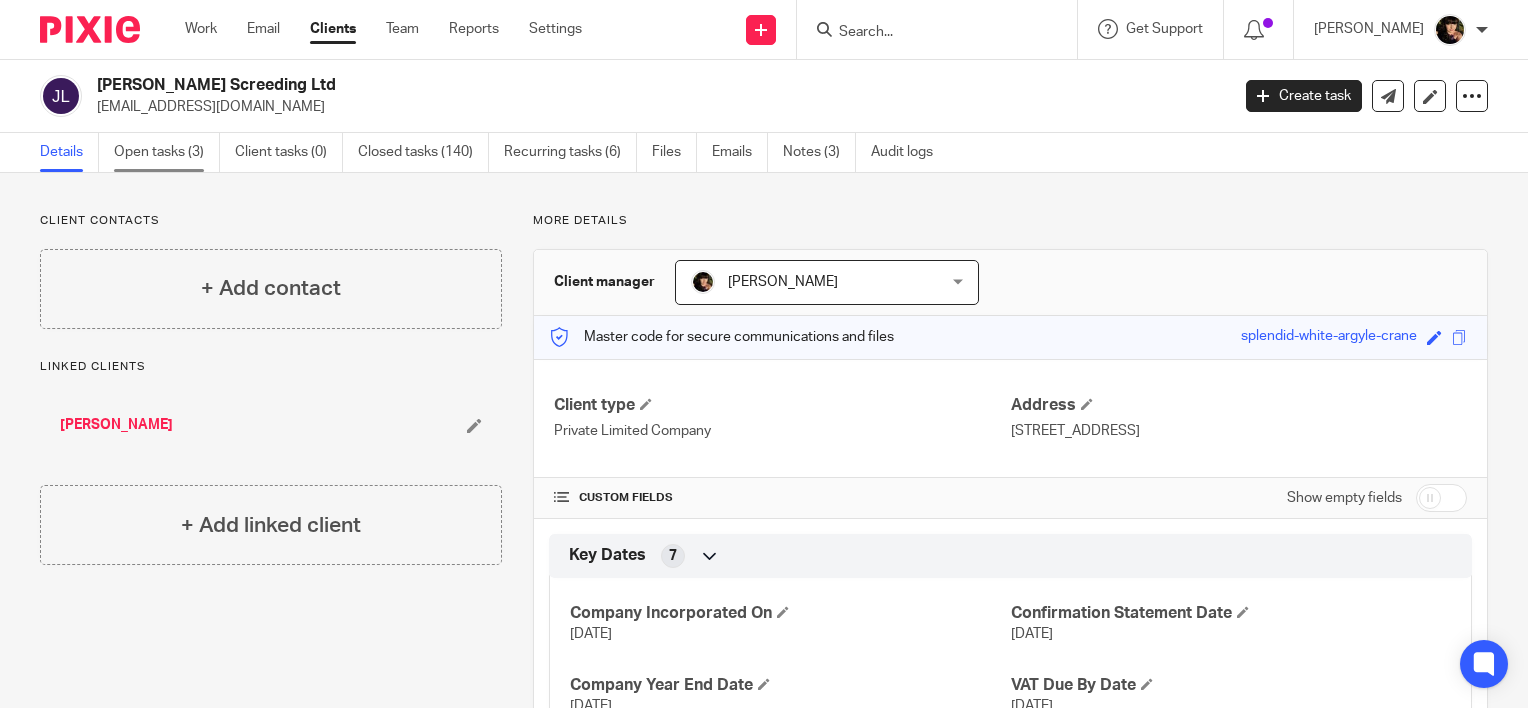 click on "Open tasks (3)" at bounding box center [167, 152] 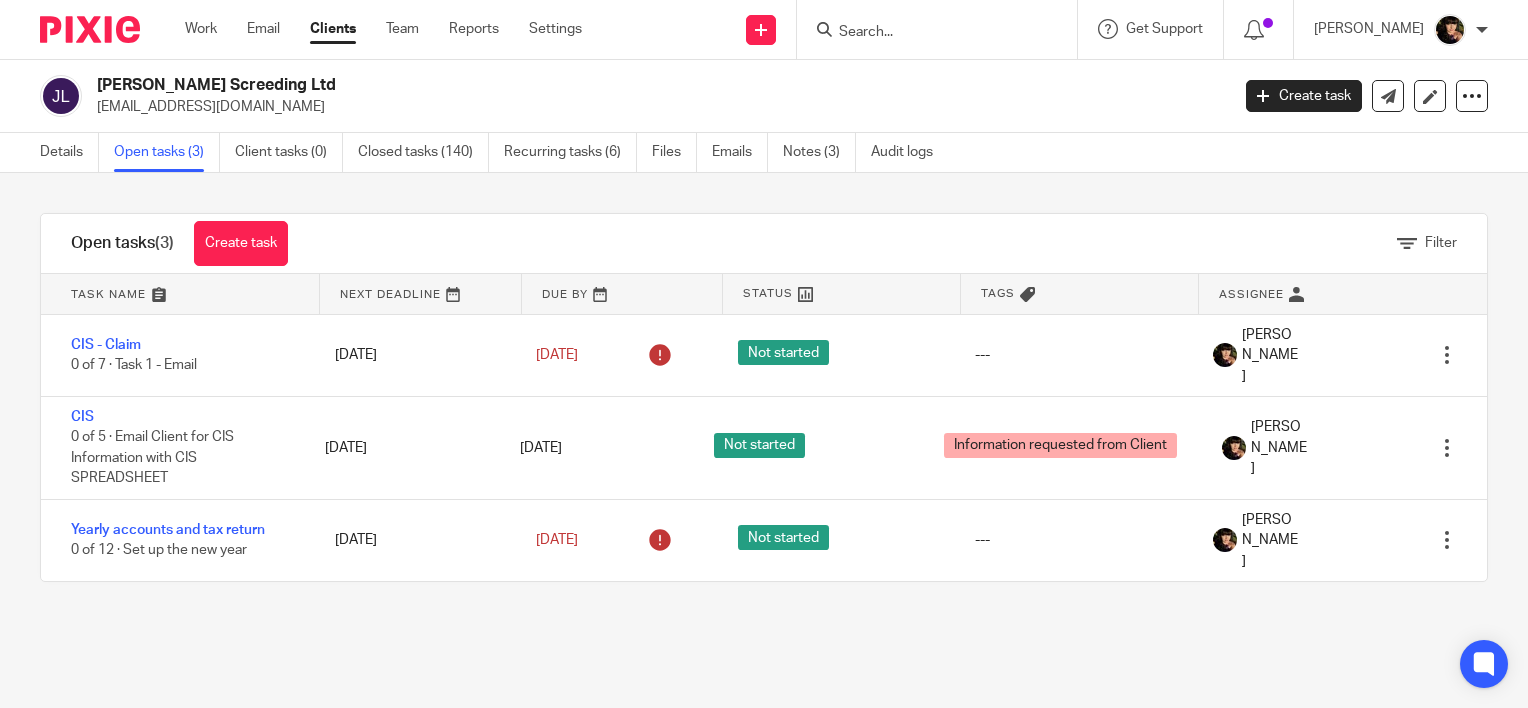 scroll, scrollTop: 0, scrollLeft: 0, axis: both 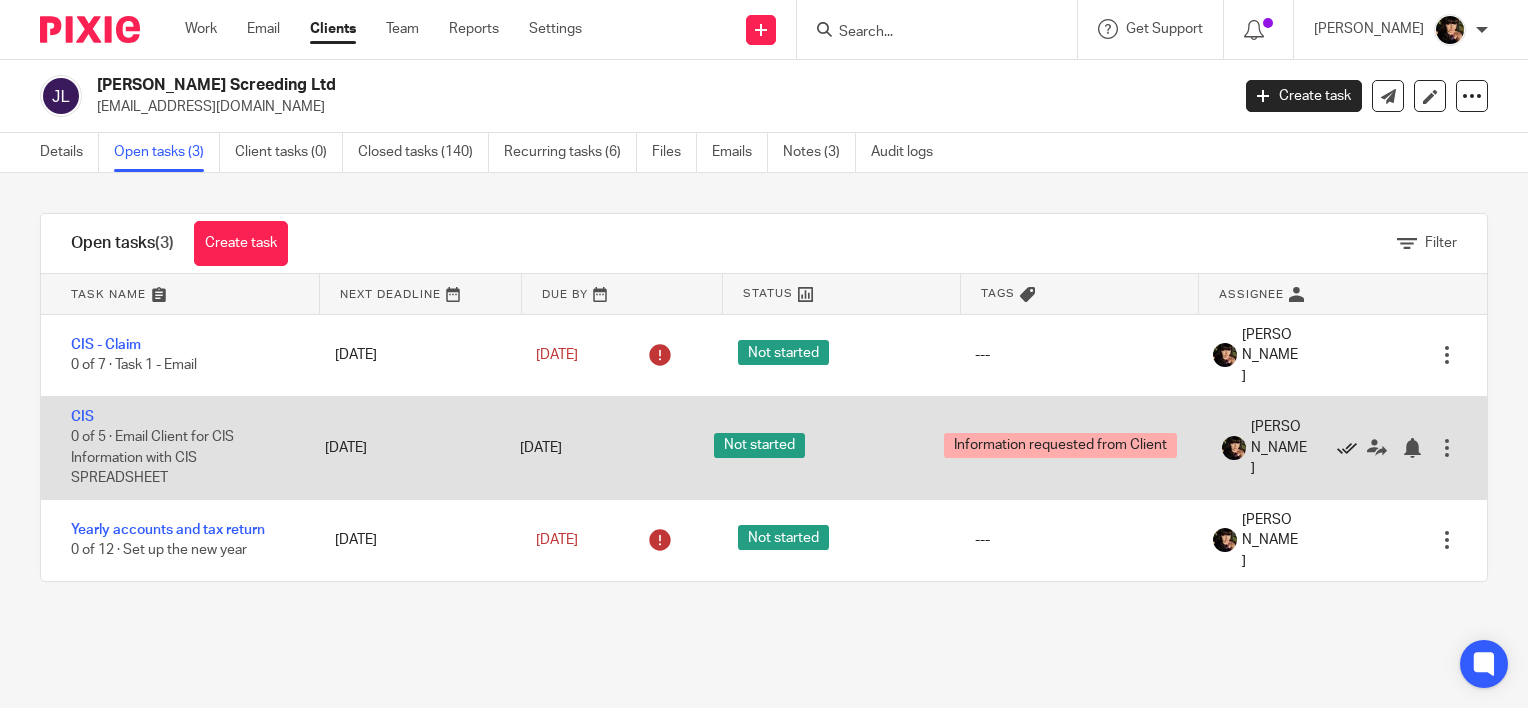 click at bounding box center [1347, 448] 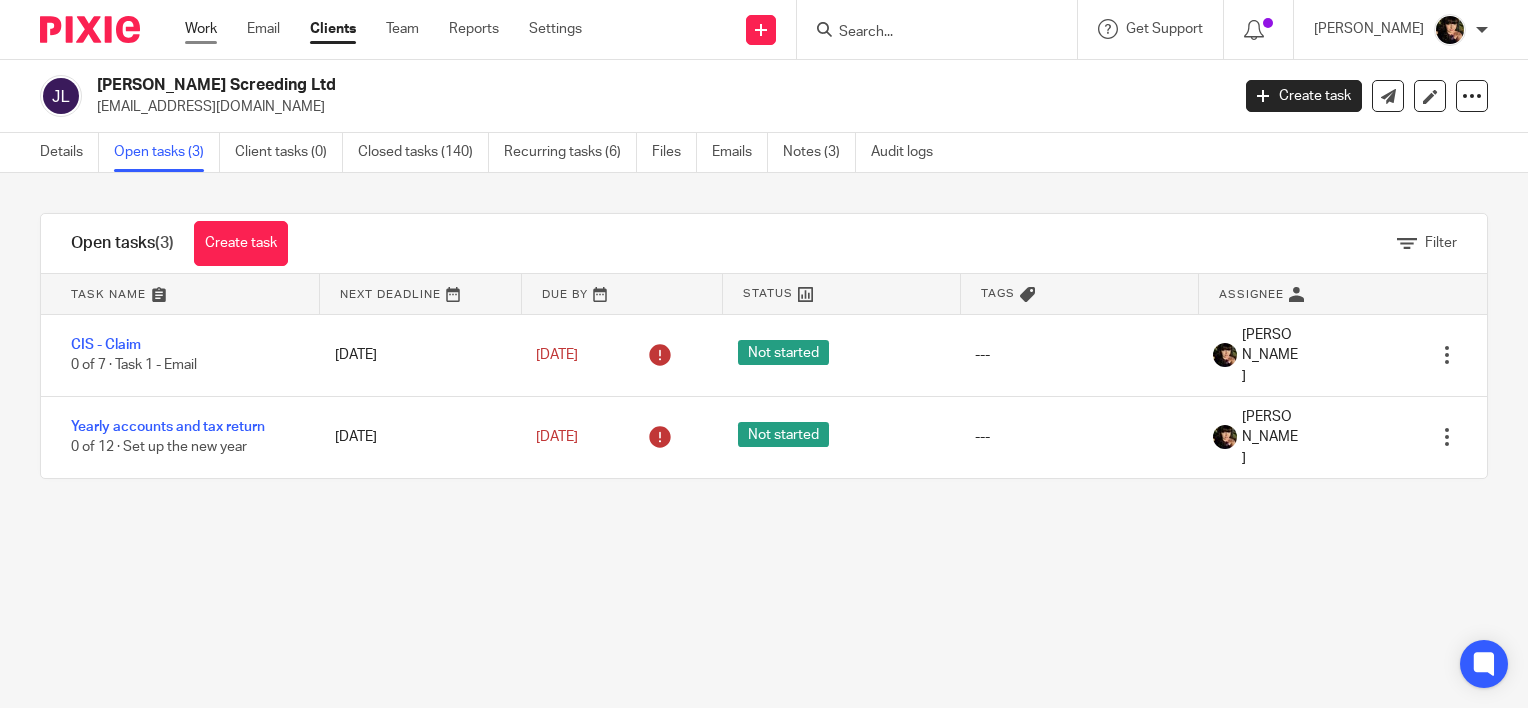 click on "Work" at bounding box center [201, 29] 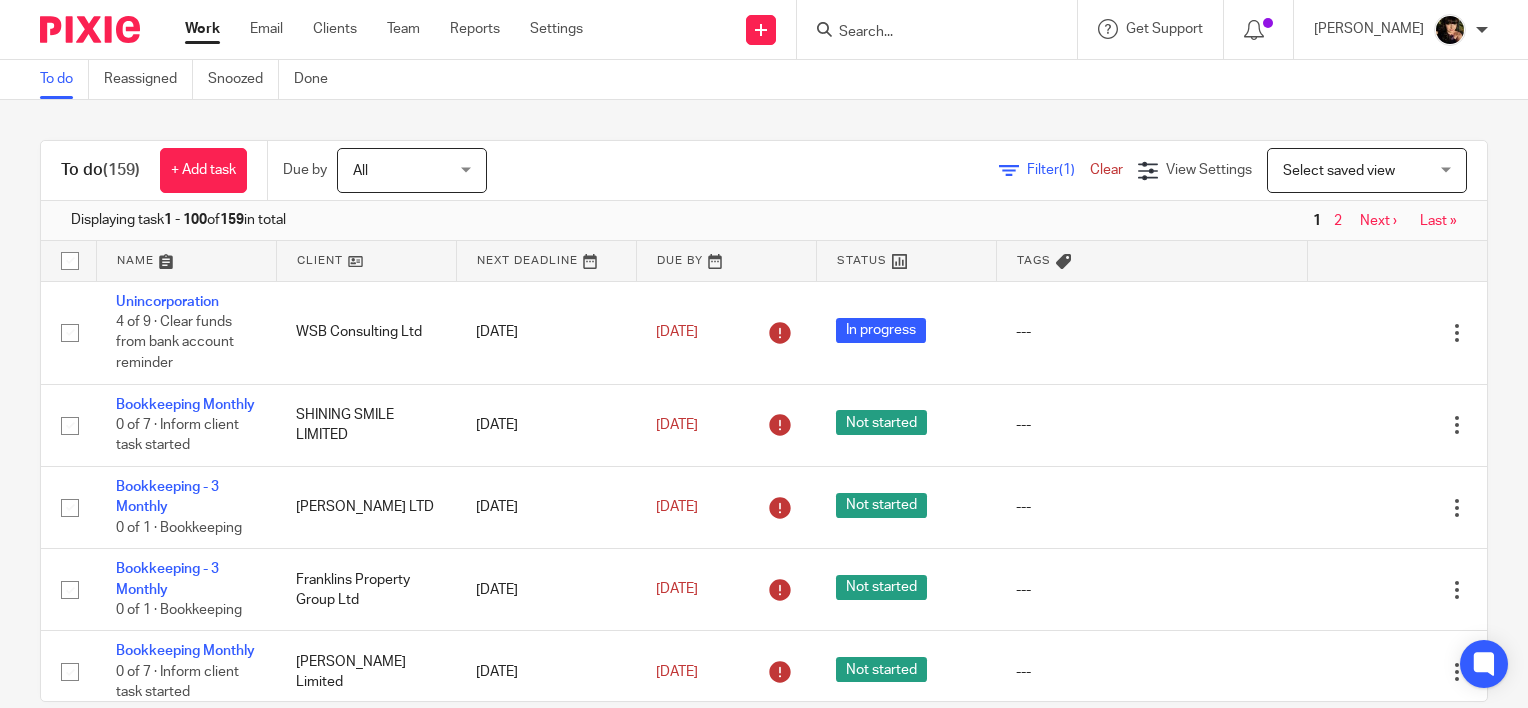 scroll, scrollTop: 0, scrollLeft: 0, axis: both 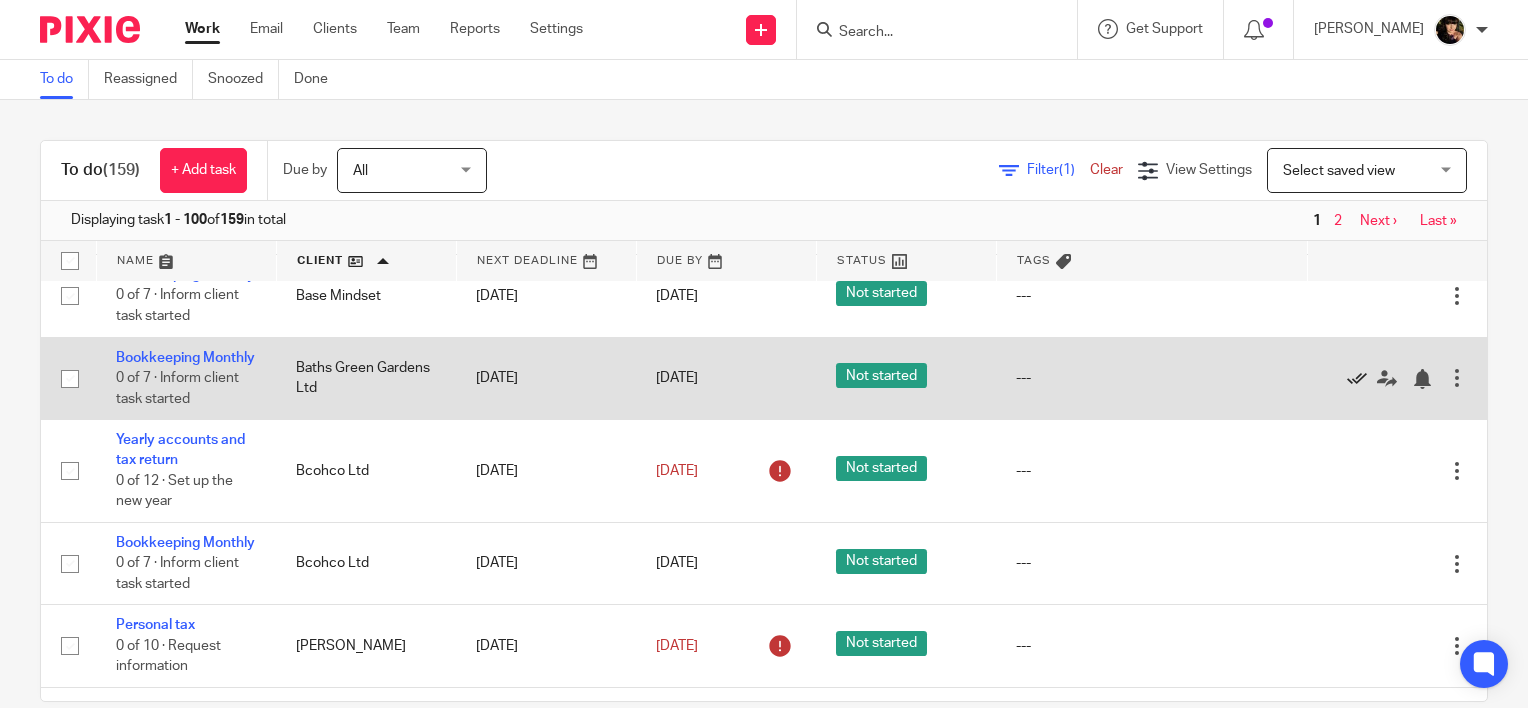 click at bounding box center (1357, 379) 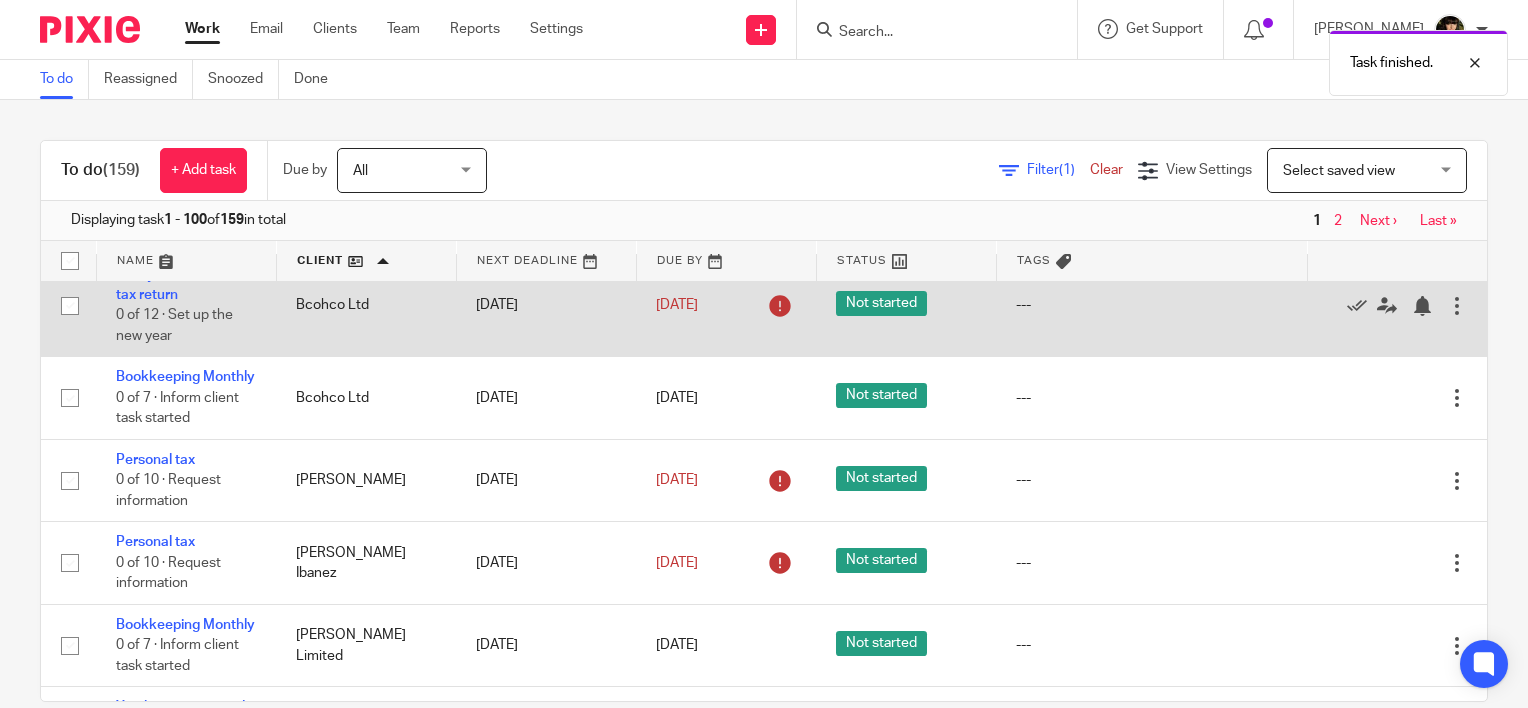 scroll, scrollTop: 1400, scrollLeft: 0, axis: vertical 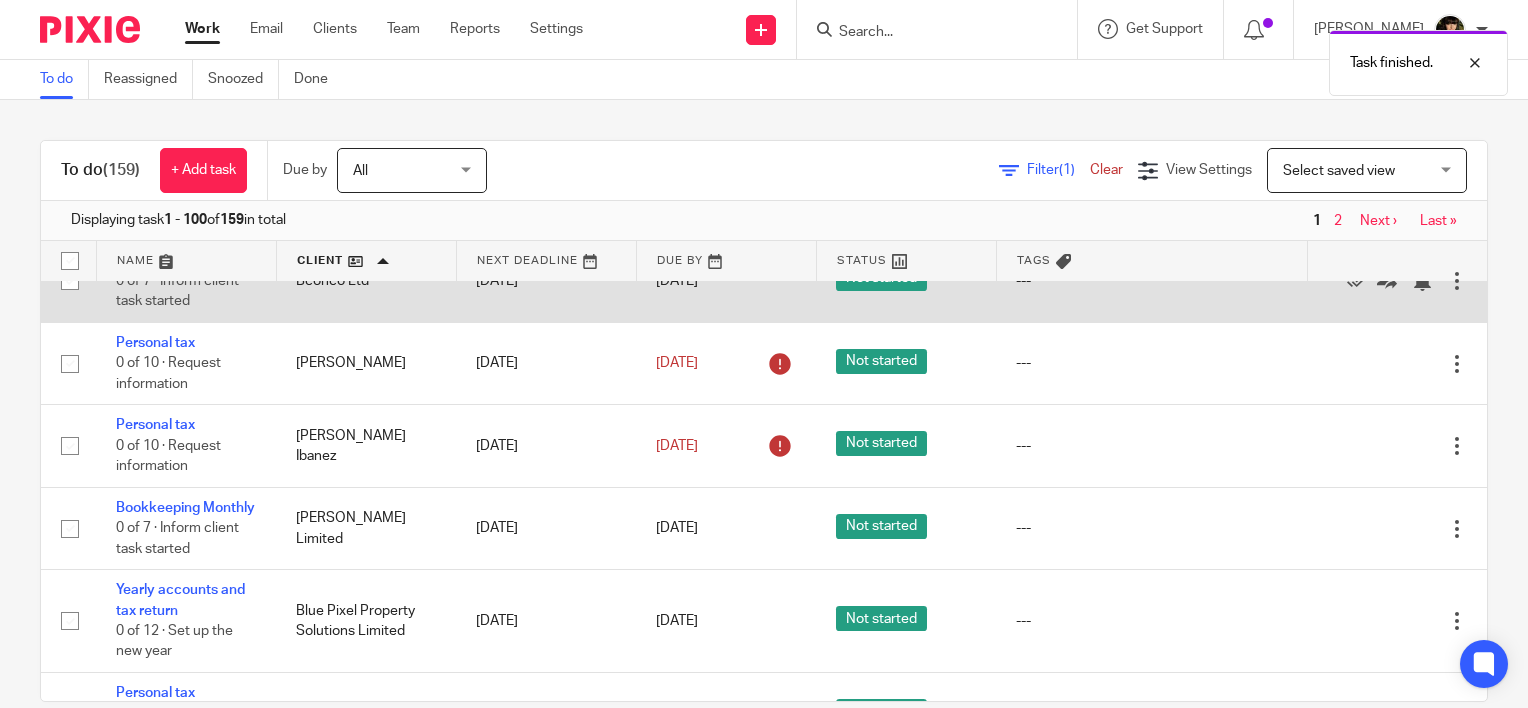 click at bounding box center [1387, 281] 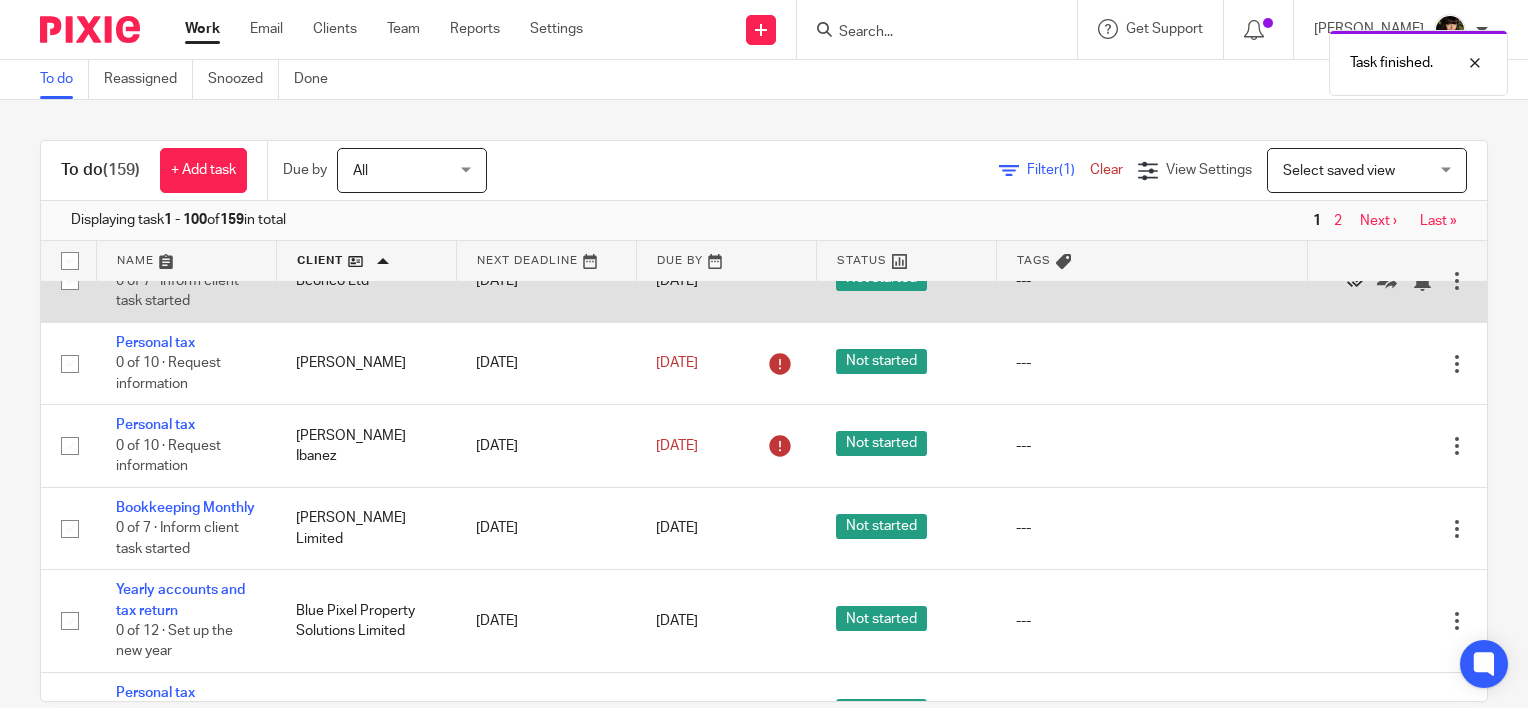 click at bounding box center [1357, 281] 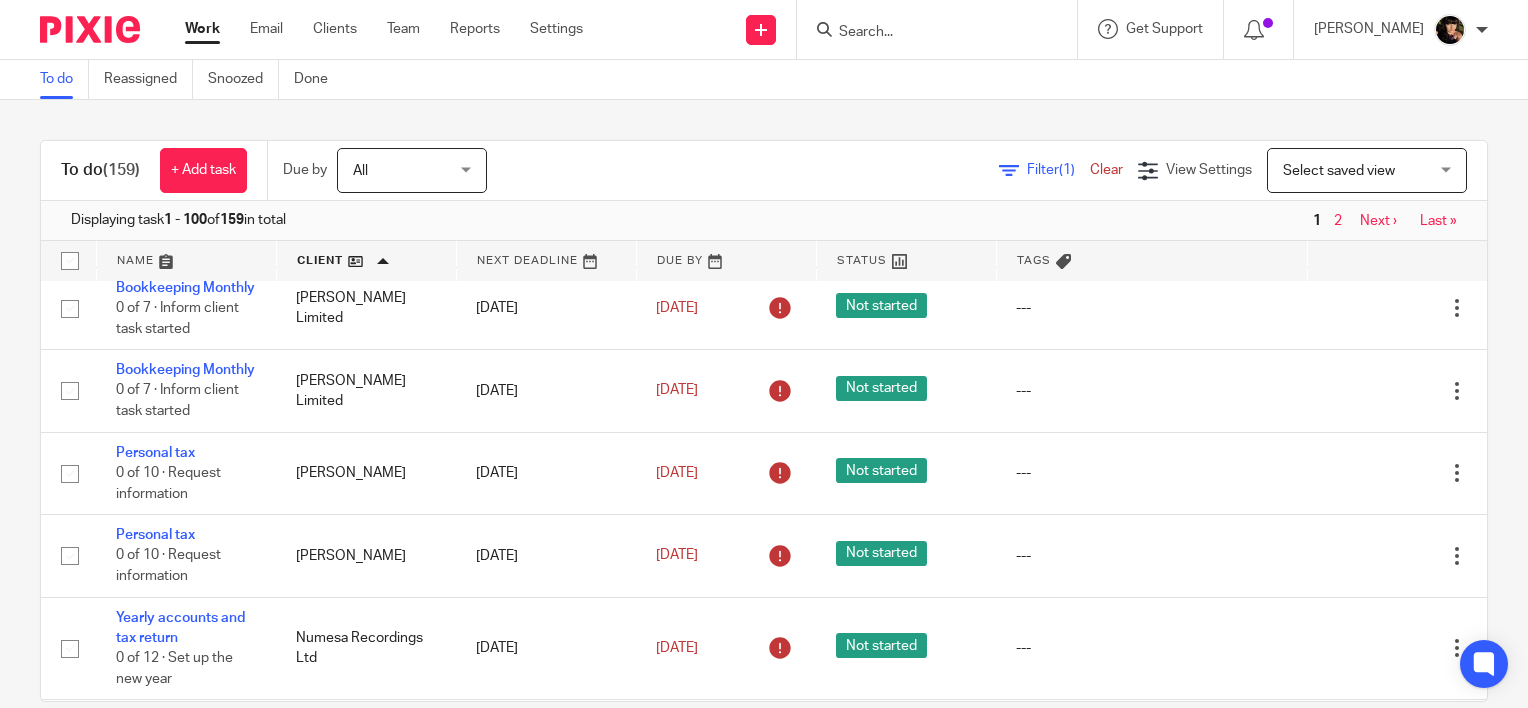 scroll, scrollTop: 8000, scrollLeft: 0, axis: vertical 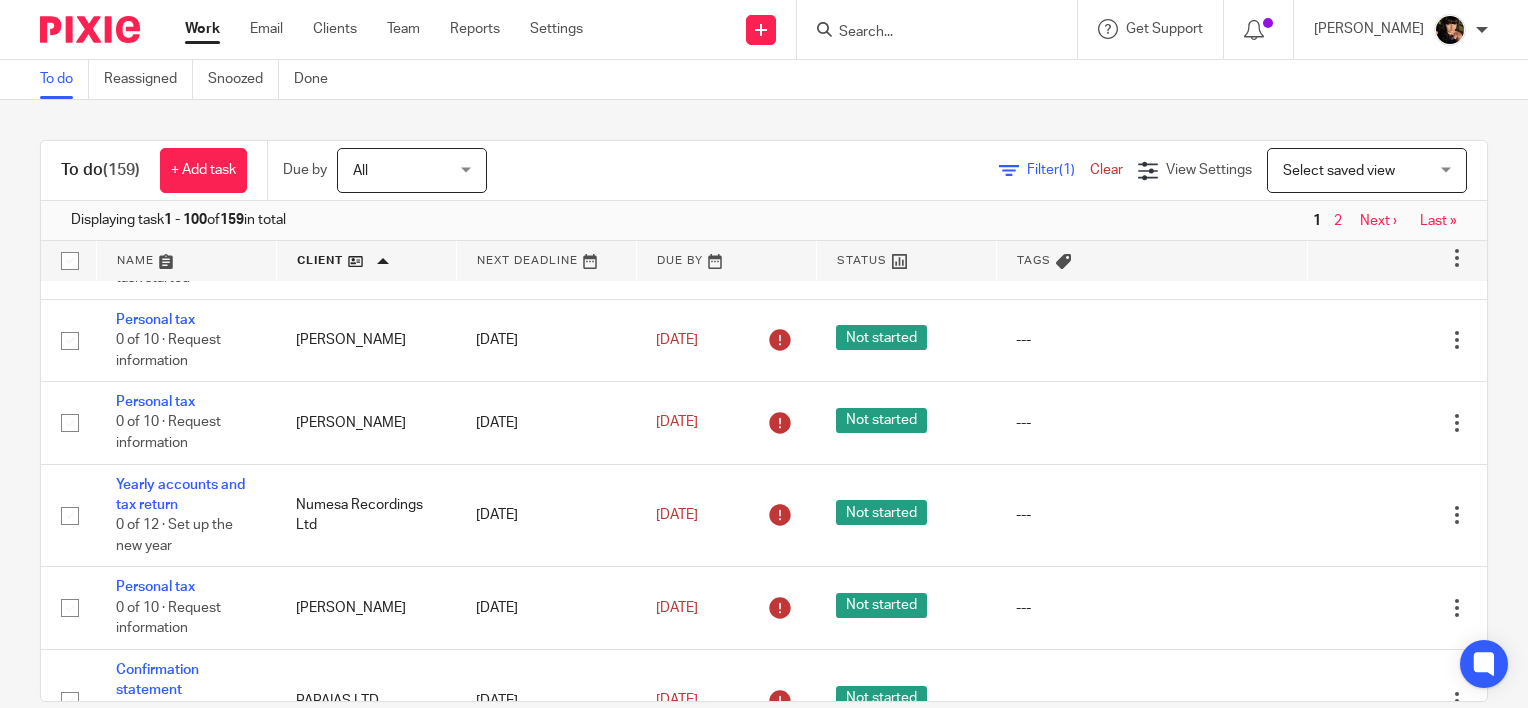 click at bounding box center (1357, 176) 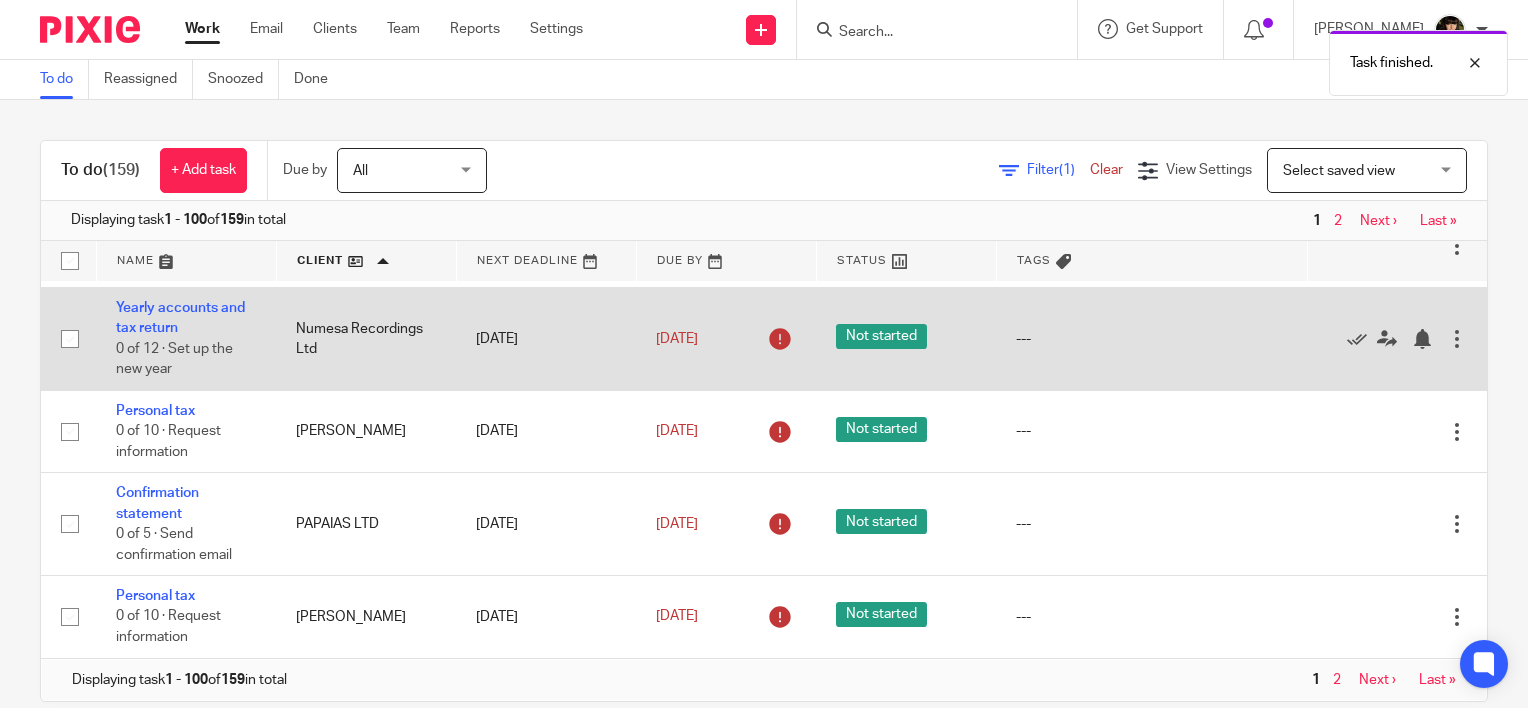 scroll, scrollTop: 8332, scrollLeft: 0, axis: vertical 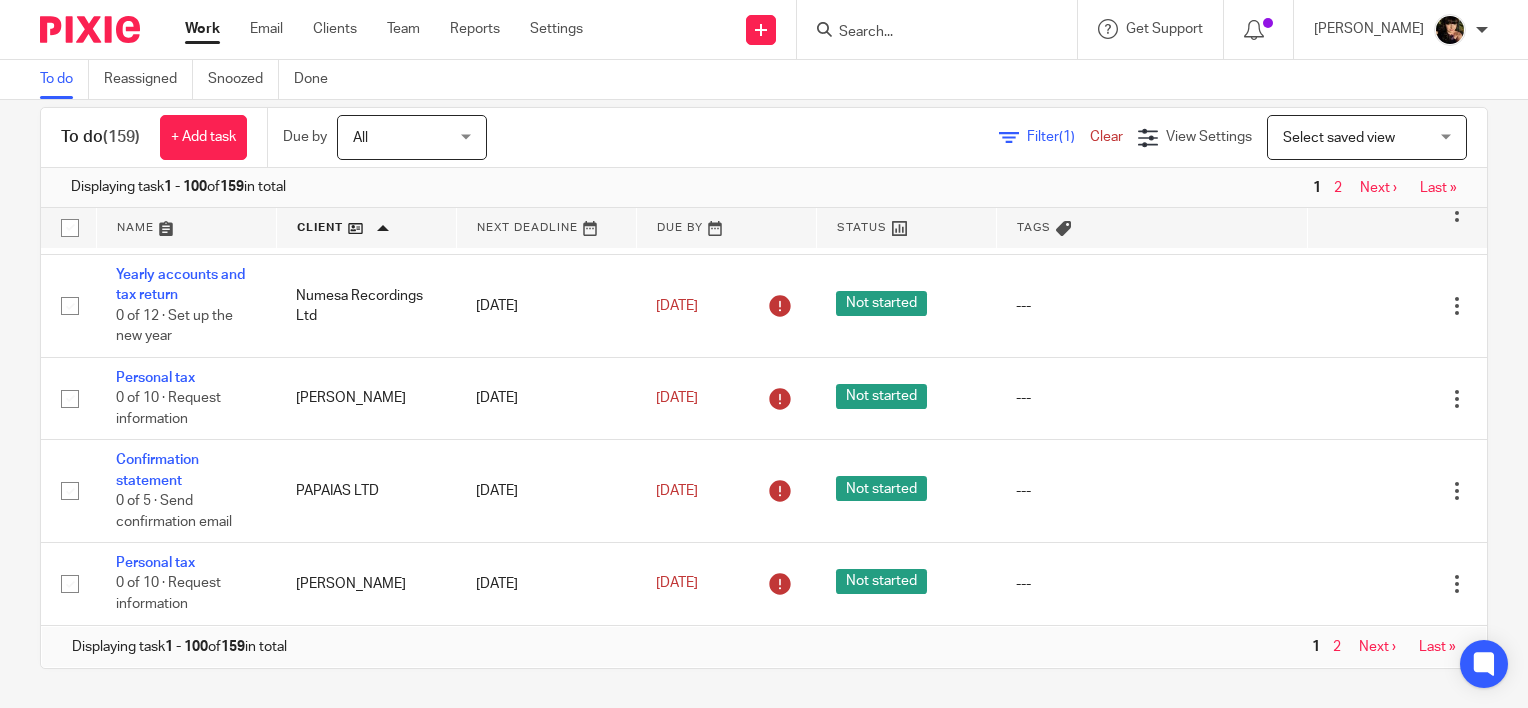 click on "1
2   Next ›   Last »" at bounding box center (1381, 647) 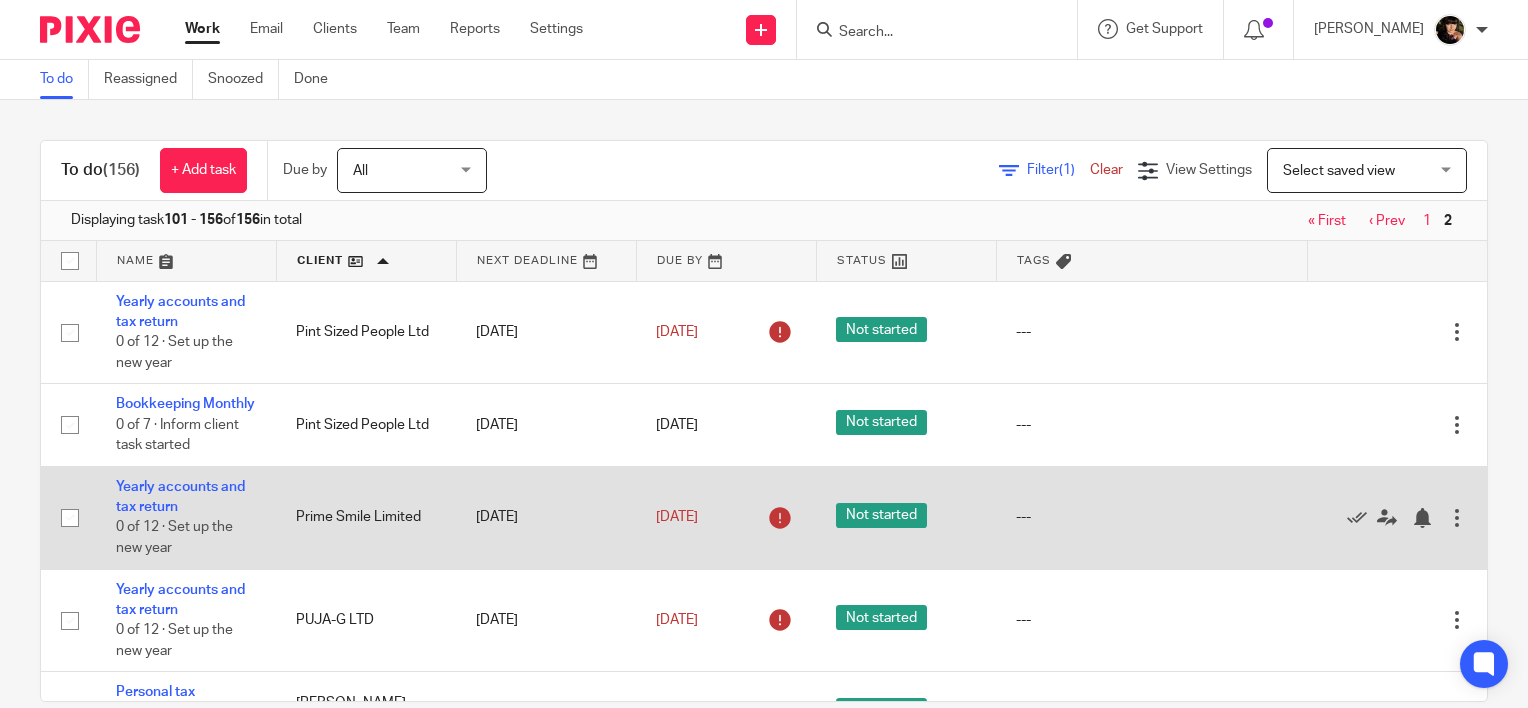 scroll, scrollTop: 0, scrollLeft: 0, axis: both 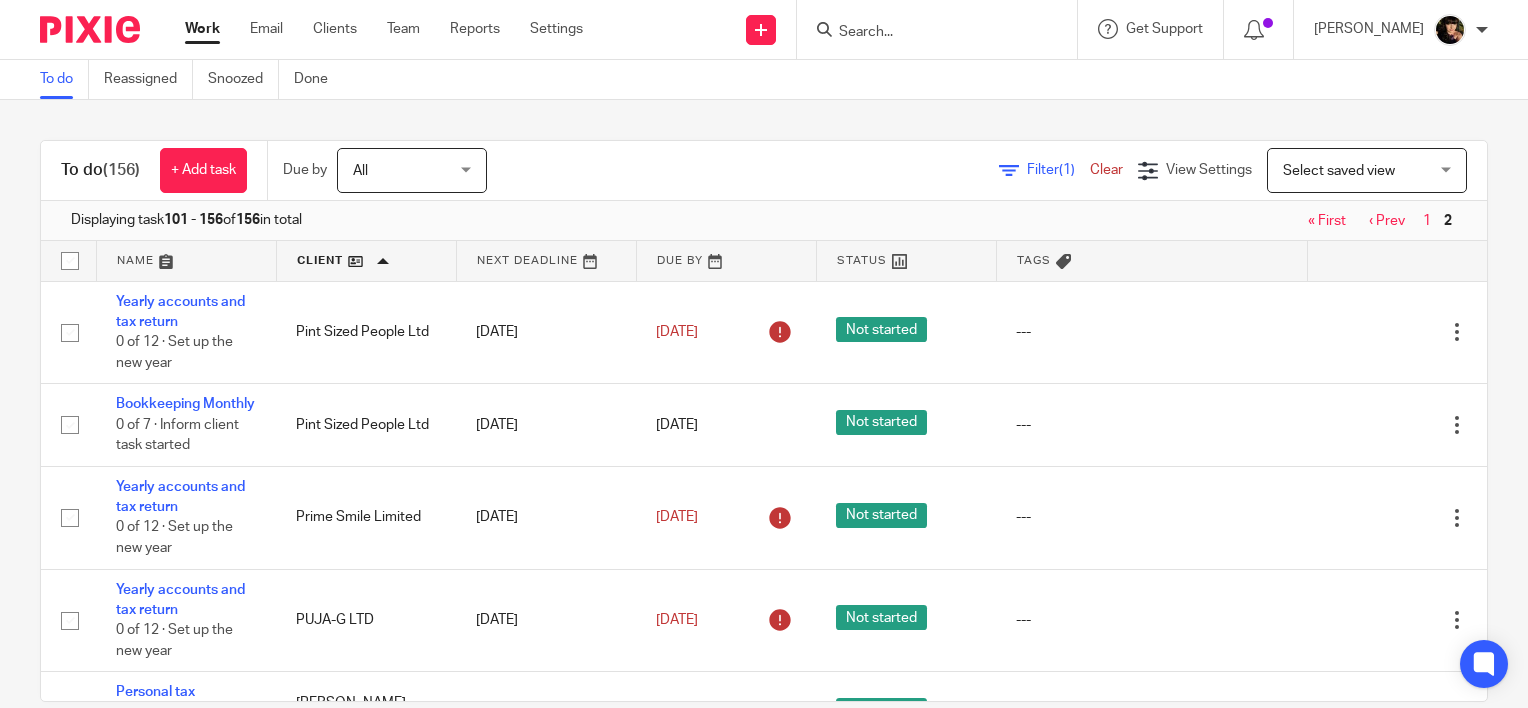 click on "Filter
(1)" 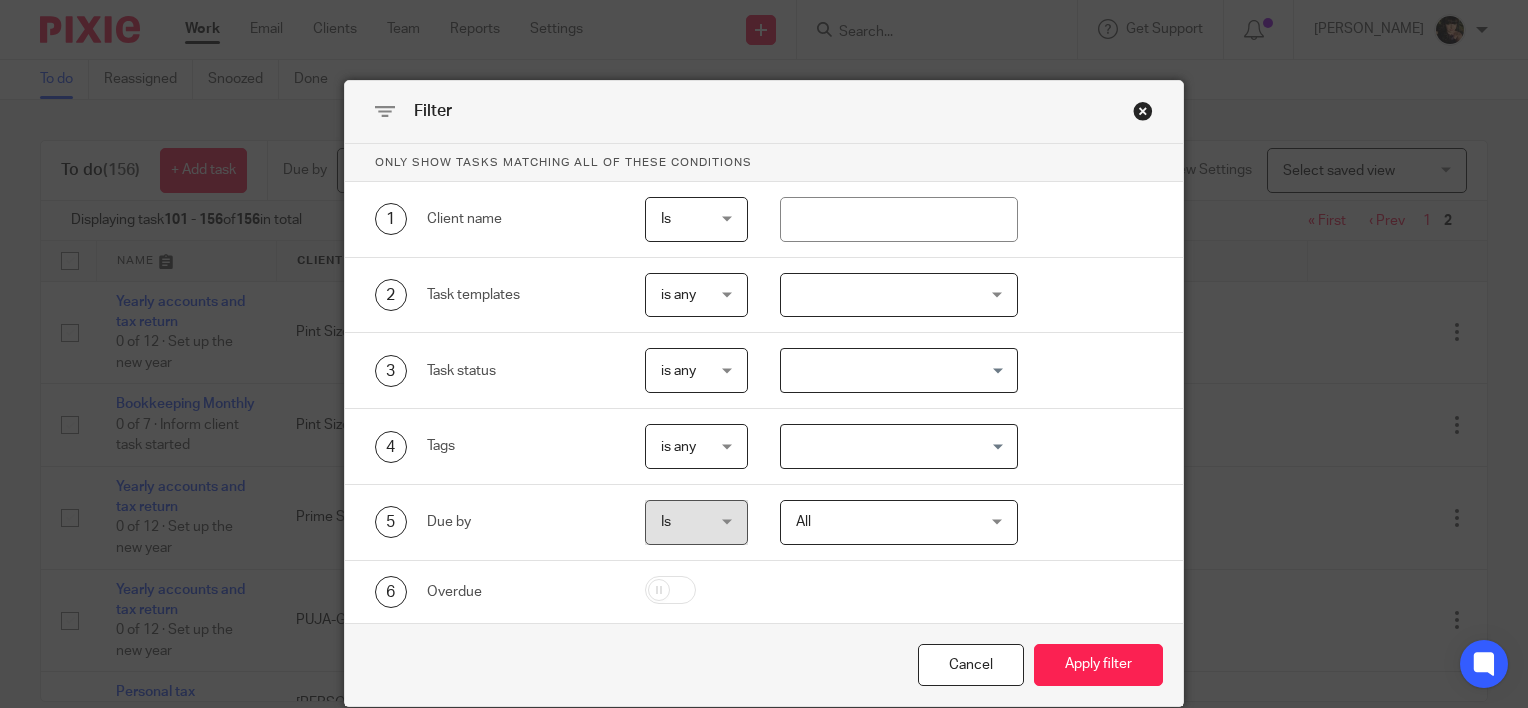 click at bounding box center [895, 370] 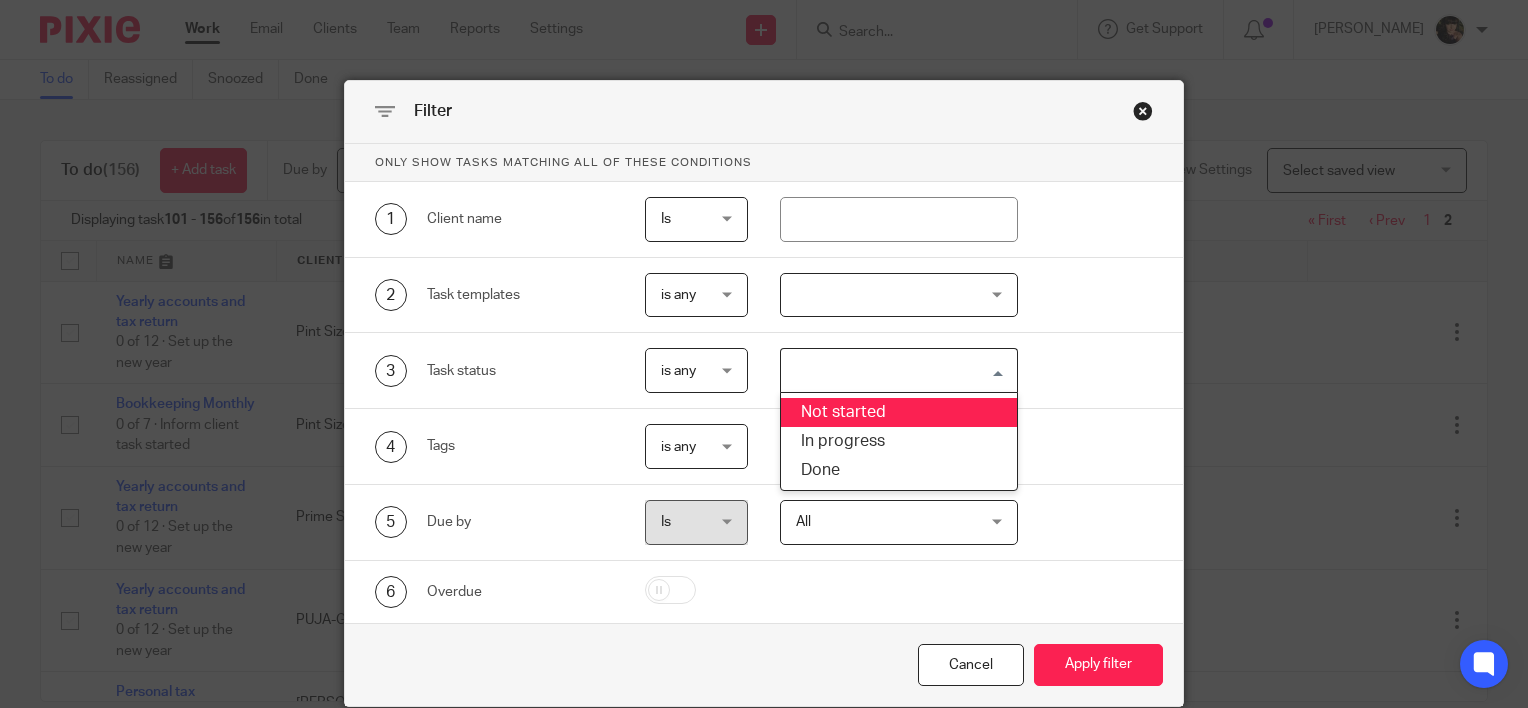 click at bounding box center [895, 370] 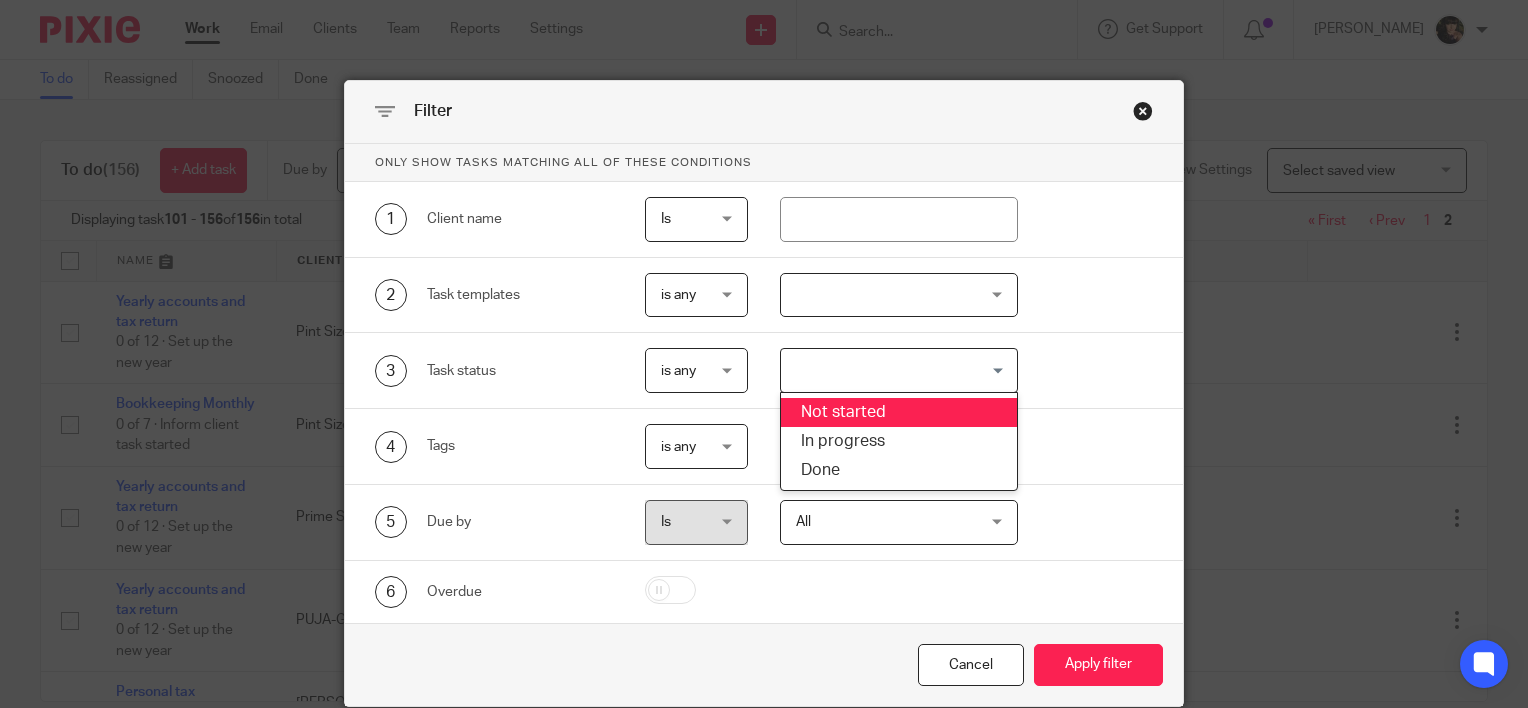 click on "3
Task status
is any
is any
is any
is none
is_any             Loading...
Not started
In progress
Done" at bounding box center [749, 370] 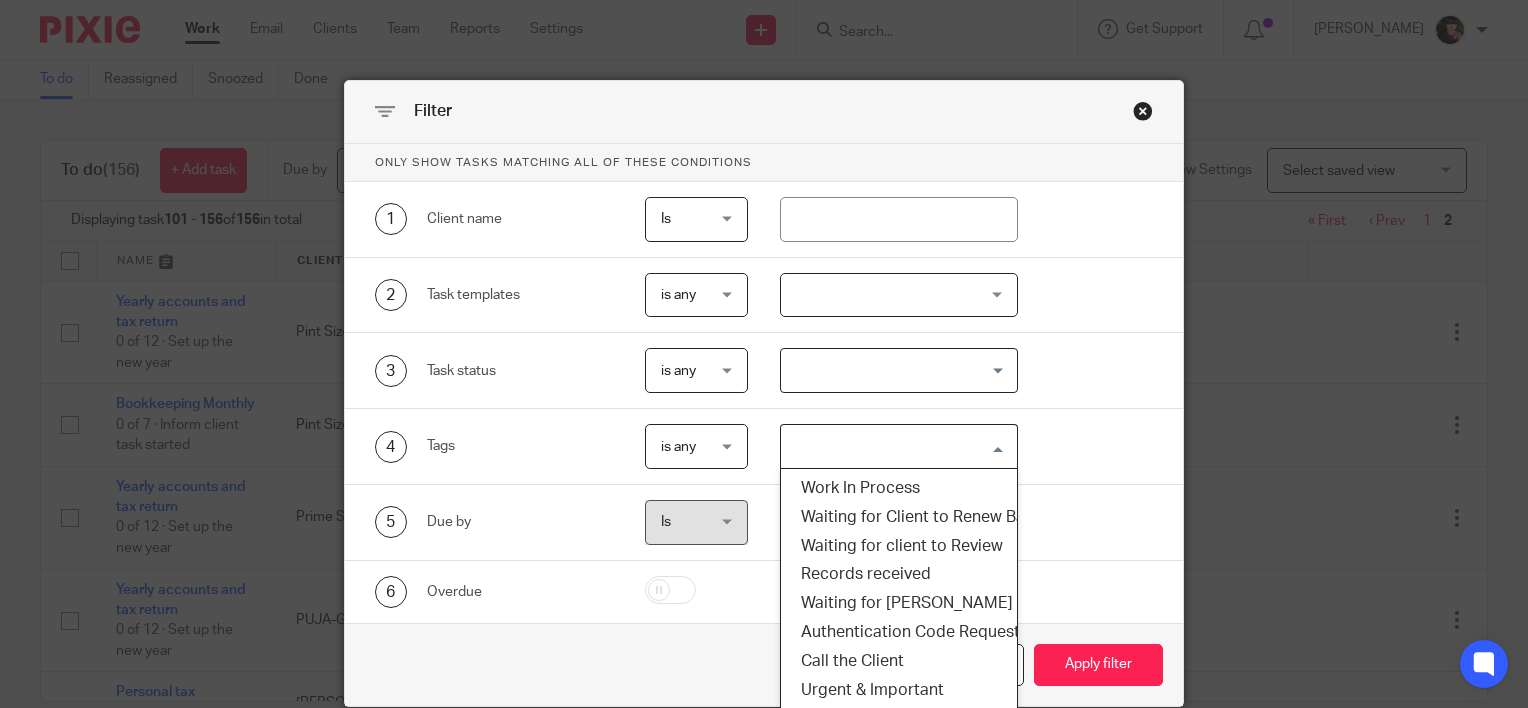 click at bounding box center [895, 446] 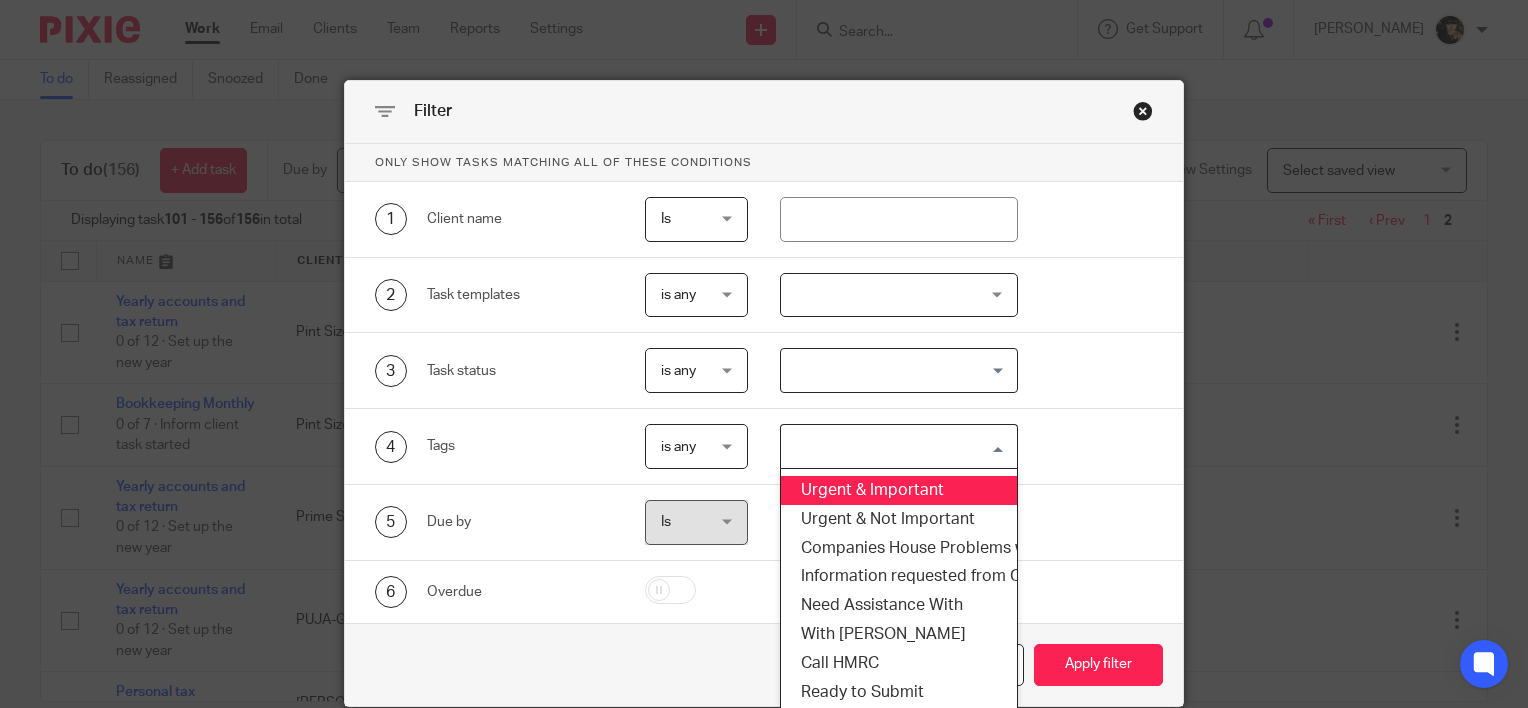 scroll, scrollTop: 282, scrollLeft: 0, axis: vertical 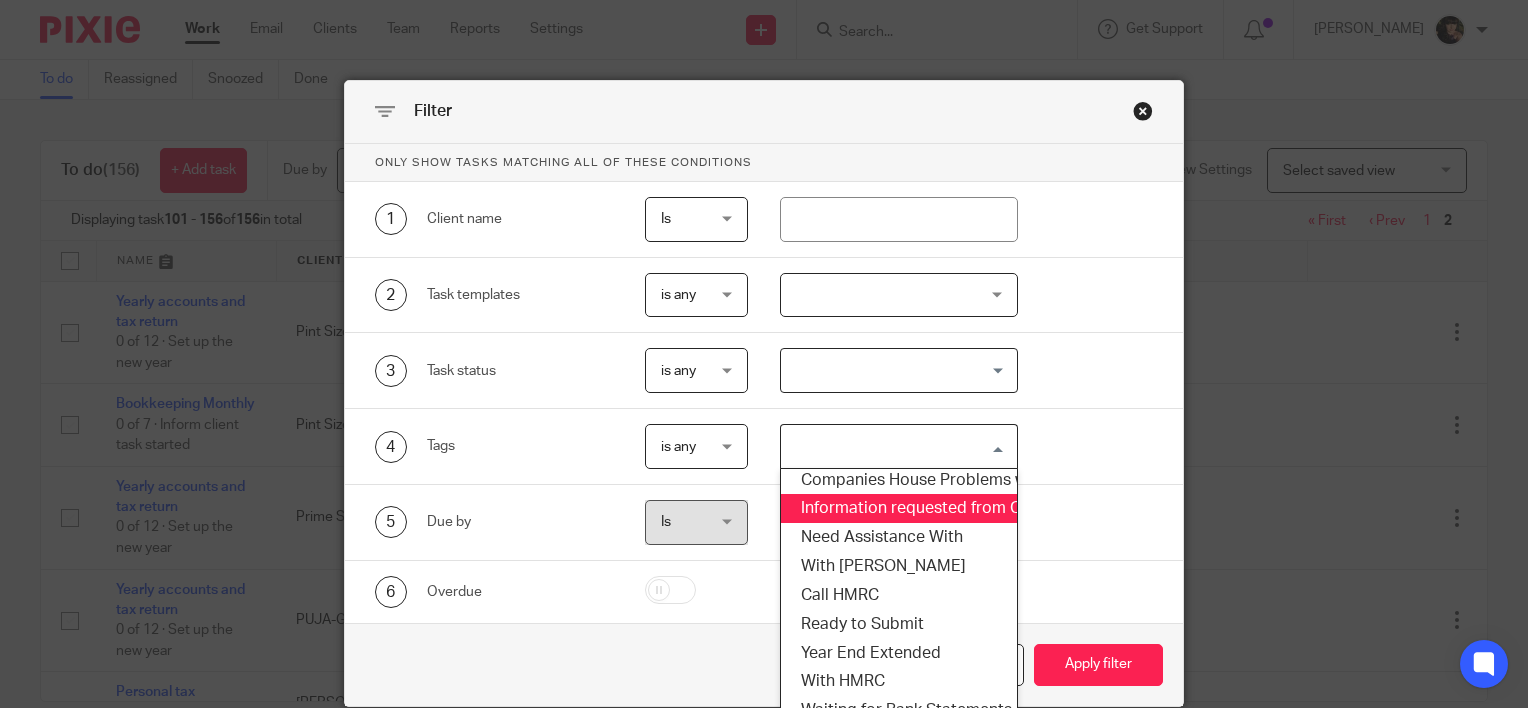 click on "3
Task status
is any
is any
is any
is none
is_any             Loading..." at bounding box center [749, 370] 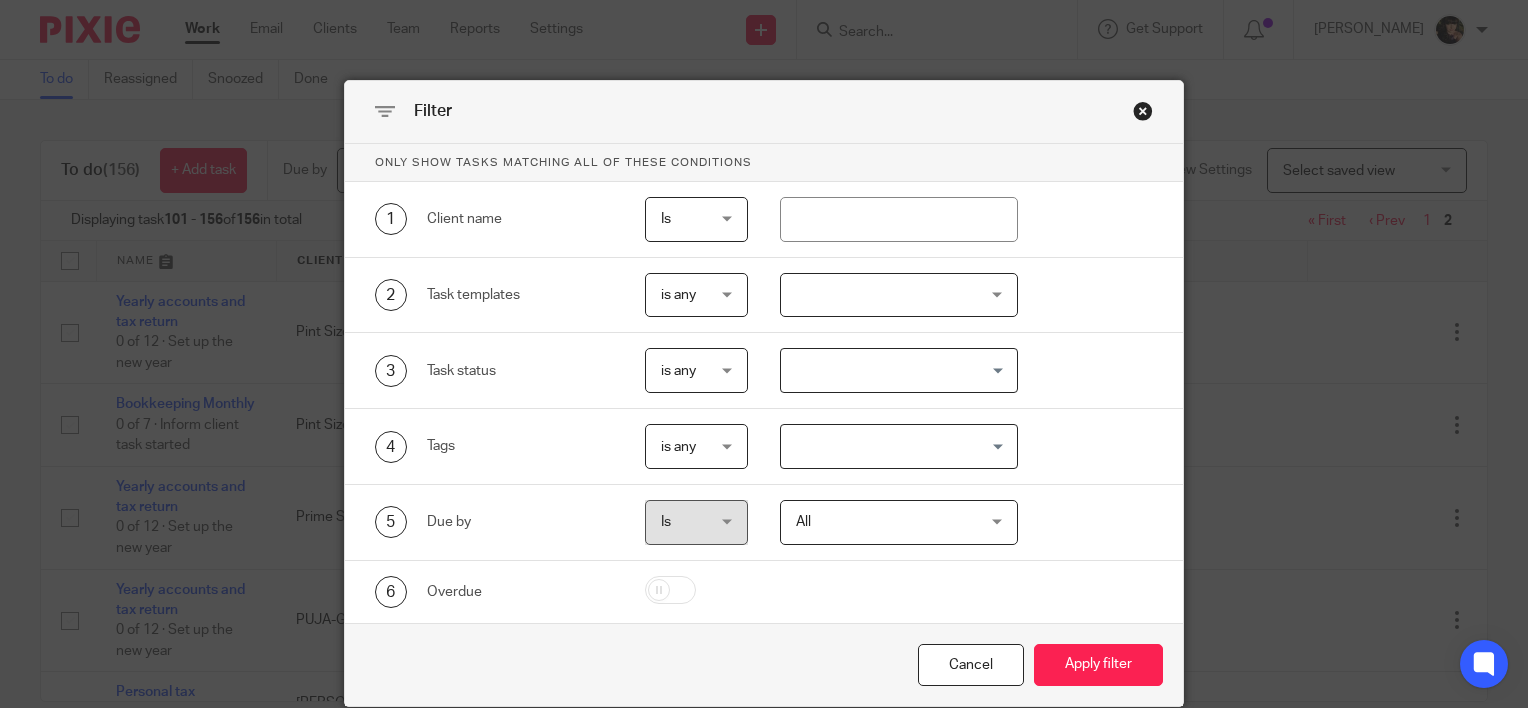 scroll, scrollTop: 77, scrollLeft: 0, axis: vertical 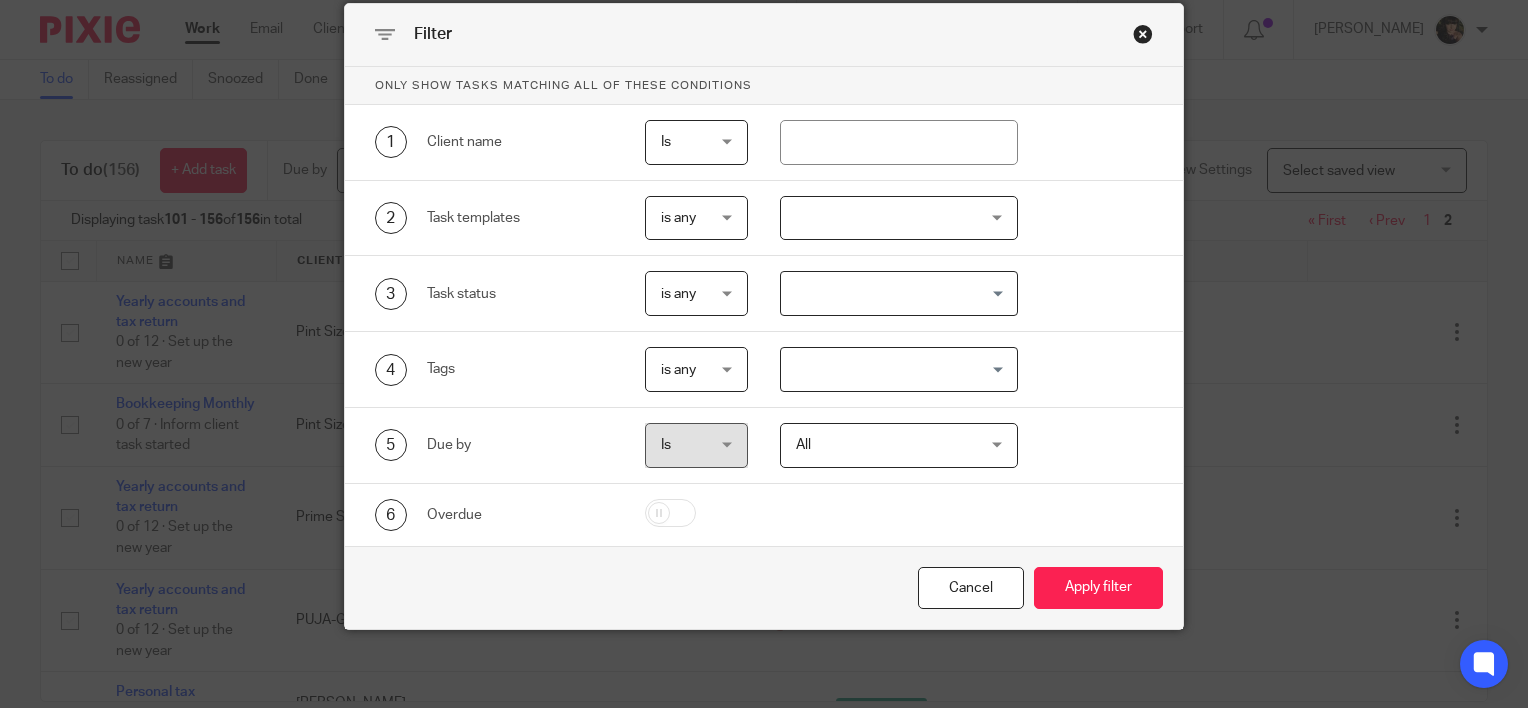 click at bounding box center [895, 291] 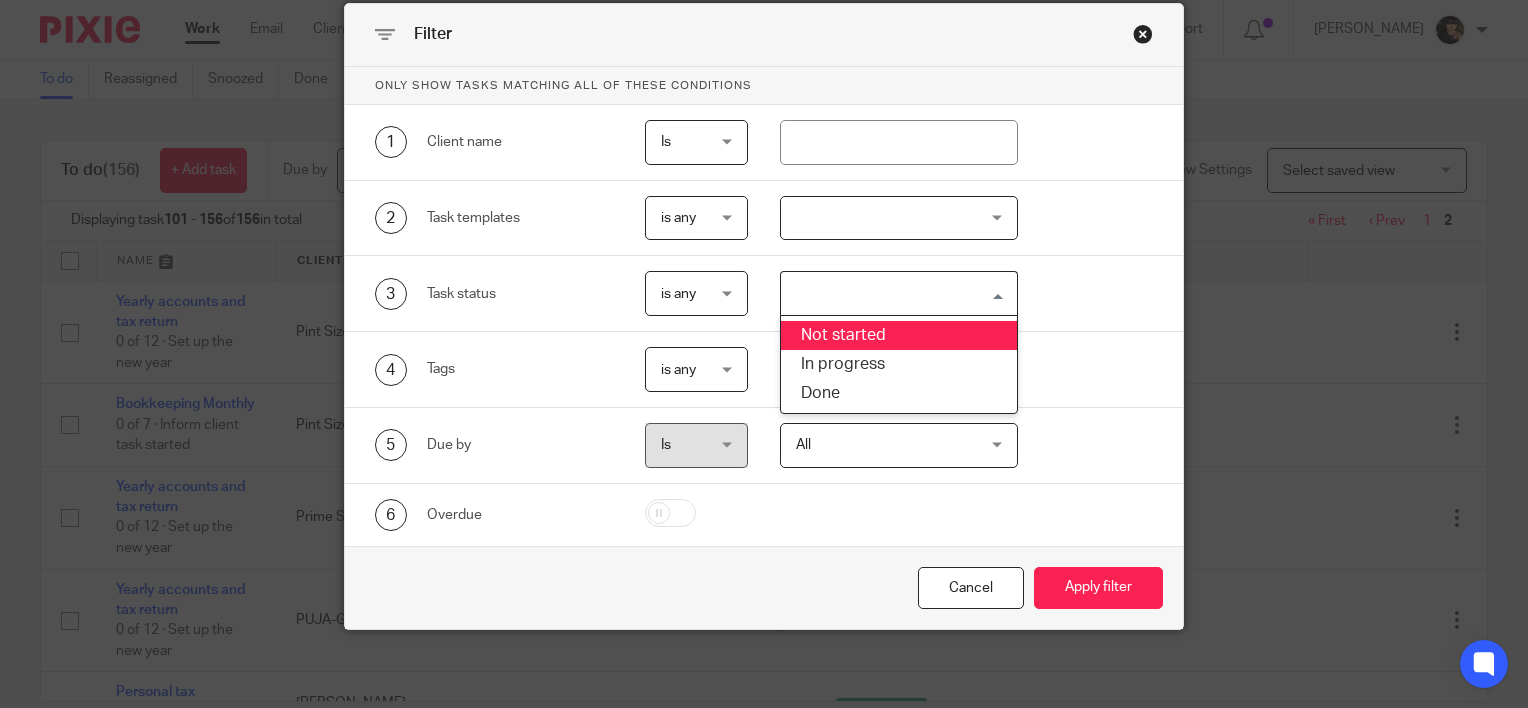 click on "3
Task status
is any
is any
is any
is none
is_any             Loading...
Not started
In progress
Done" at bounding box center [764, 294] 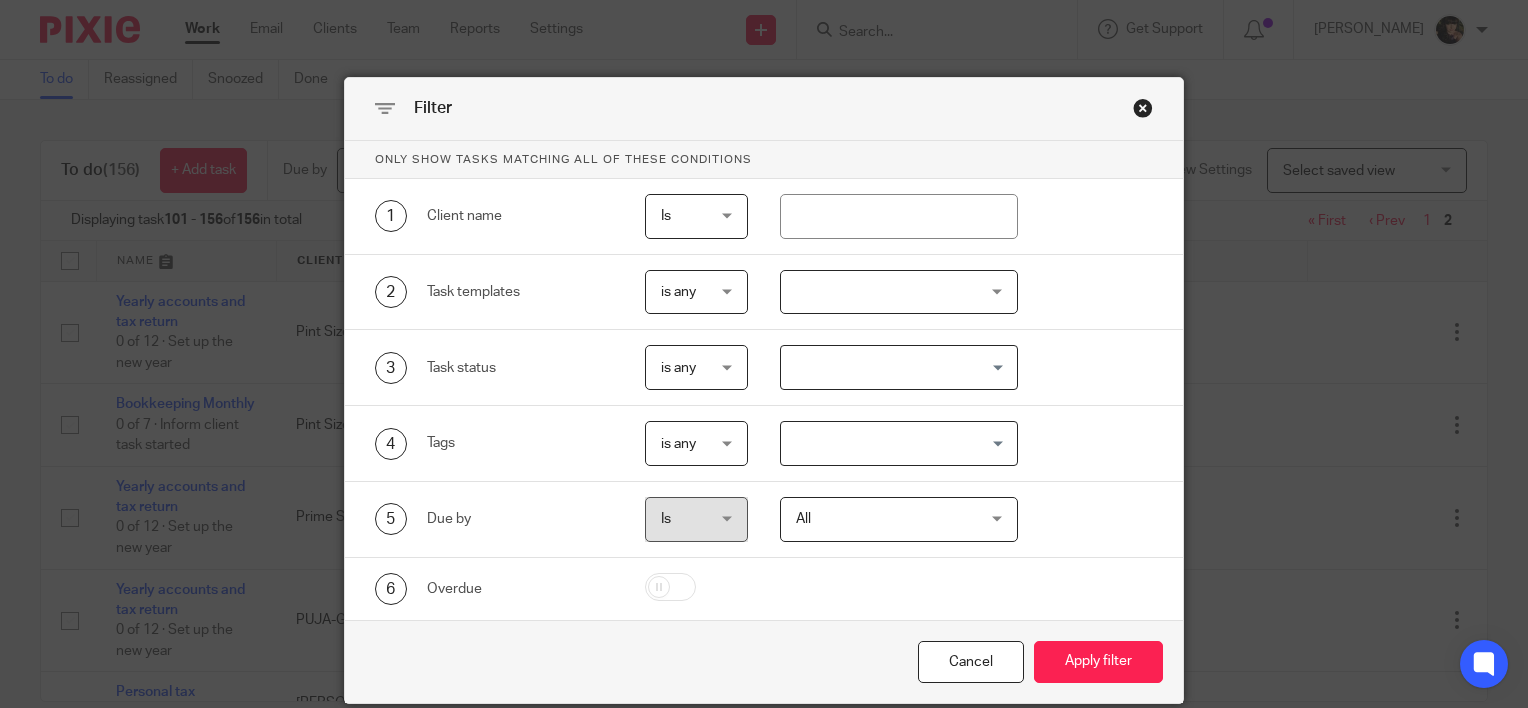 scroll, scrollTop: 0, scrollLeft: 0, axis: both 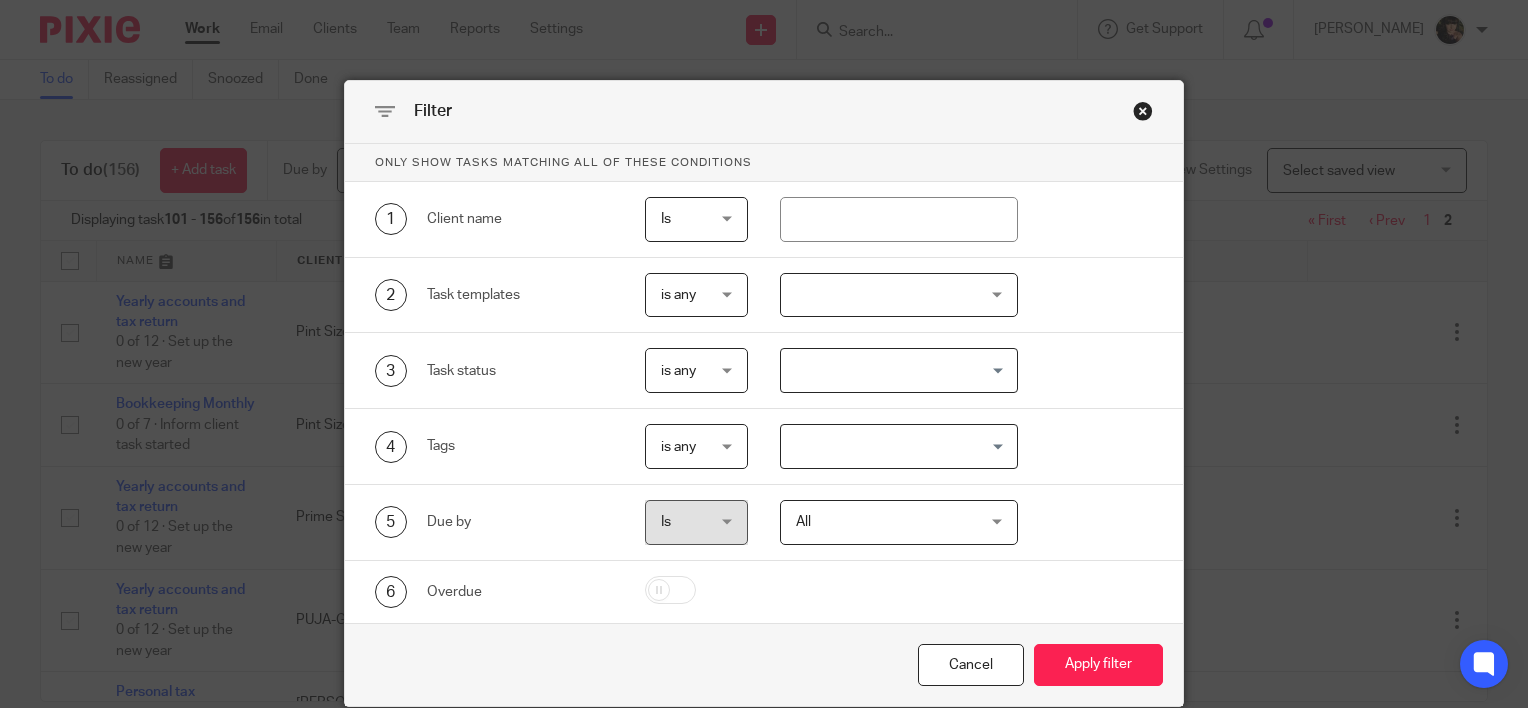 click on "2
Task templates
is any
is any
is any
is none
is_any
Disengagement
Incorporation
Unincorporation
Company Change of address
Bookkeeping  - Archived 2
Personal tax
VAT (all clients)
Payroll - Archived 2
New client onboarding
Confirmation statement
Management accounts
Yearly accounts and tax return
Payroll - shut down
VAT - deregistration
VAT - registration
VAT - Quarterly EC Sales List" at bounding box center (764, 296) 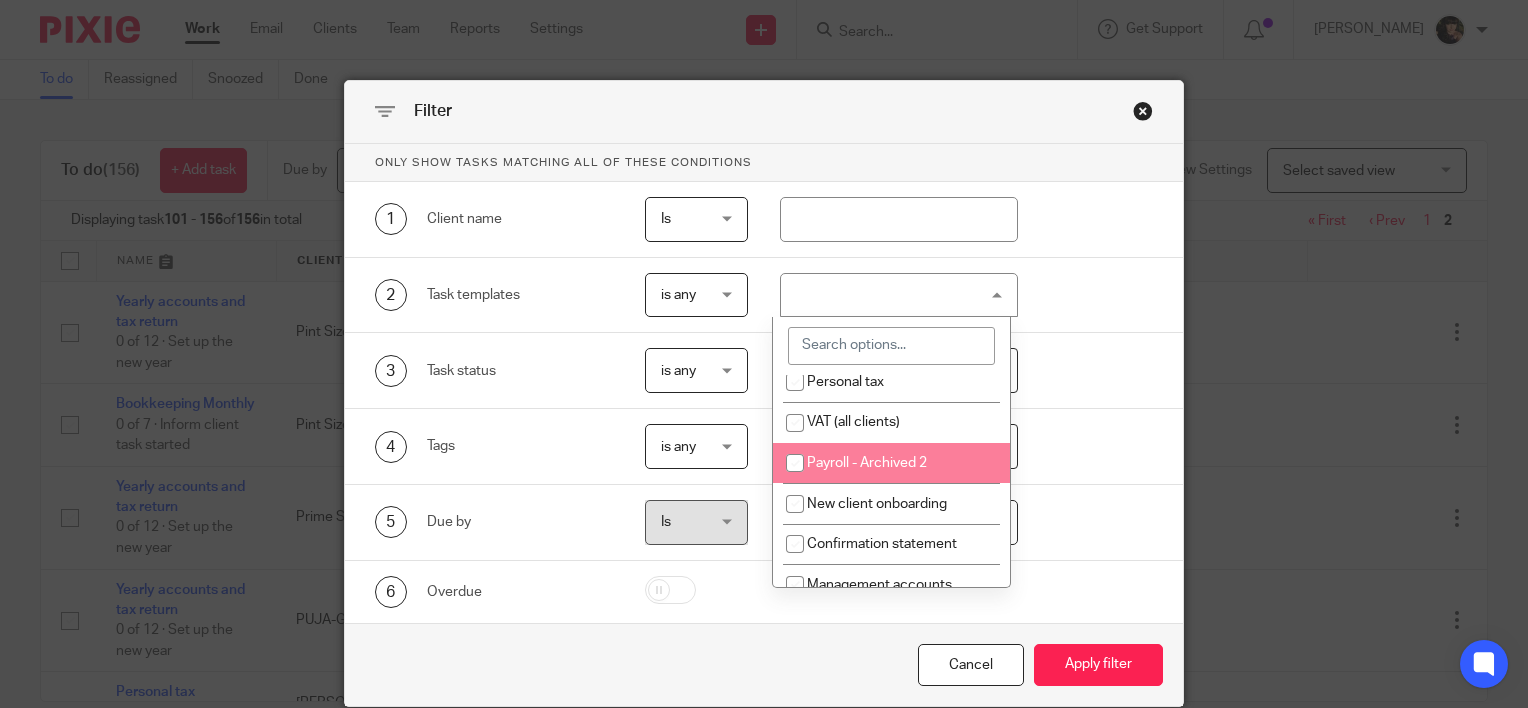 scroll, scrollTop: 100, scrollLeft: 0, axis: vertical 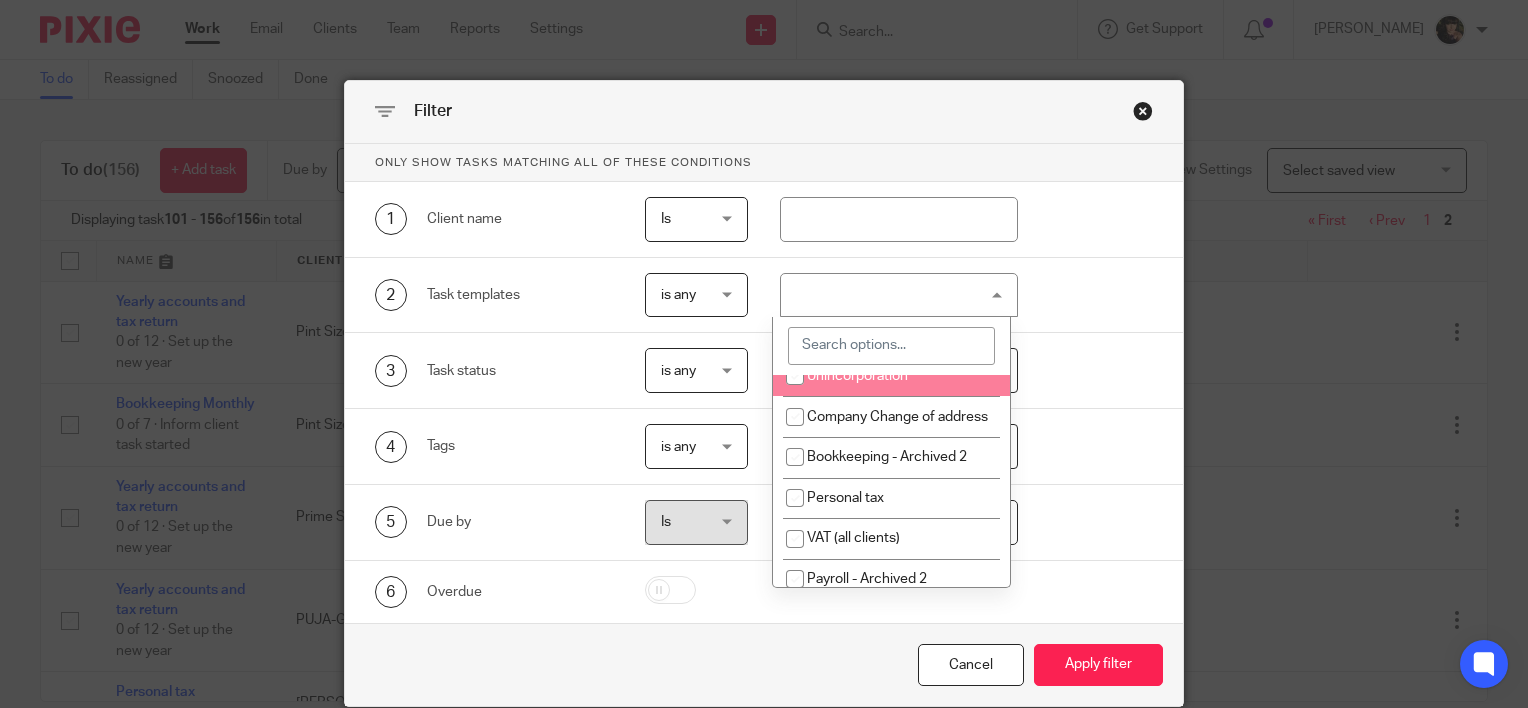 click at bounding box center (891, 346) 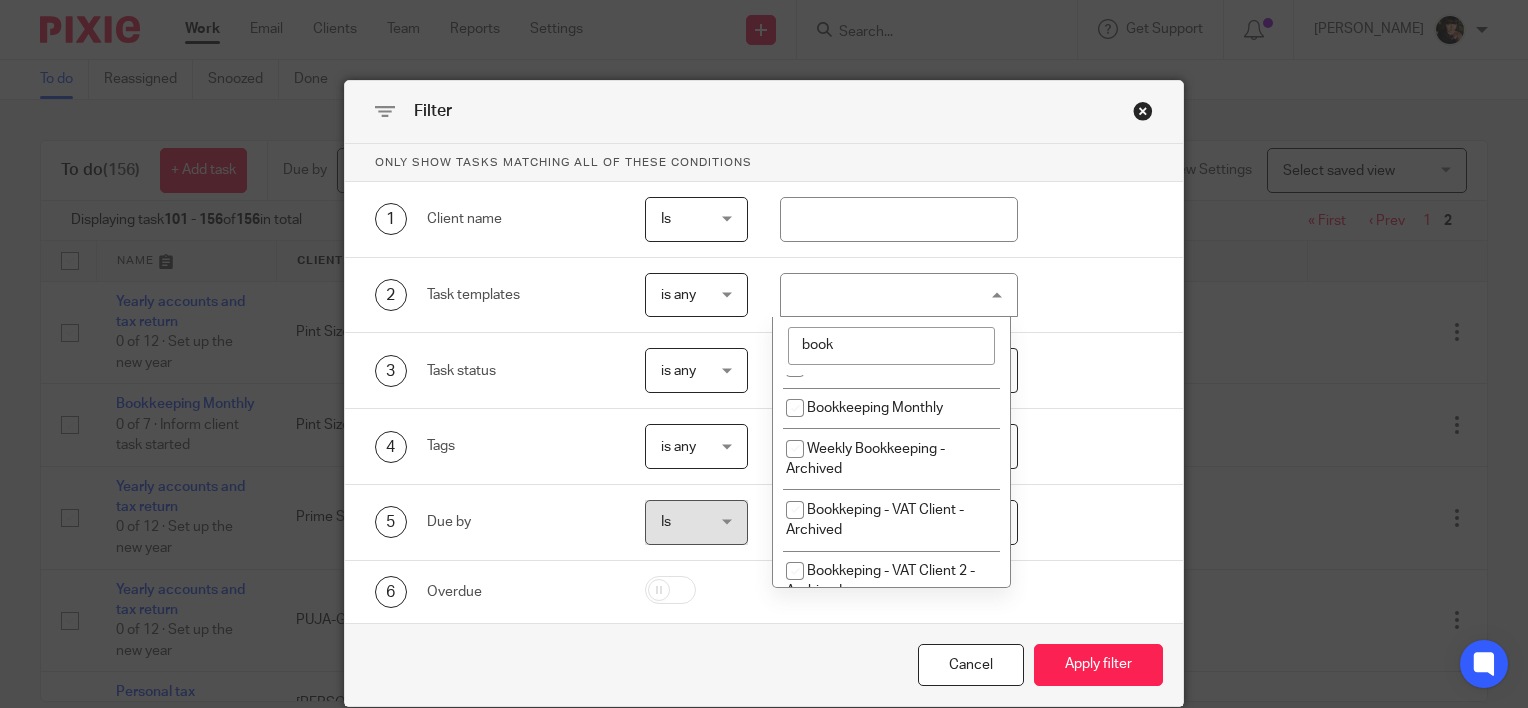 scroll, scrollTop: 300, scrollLeft: 0, axis: vertical 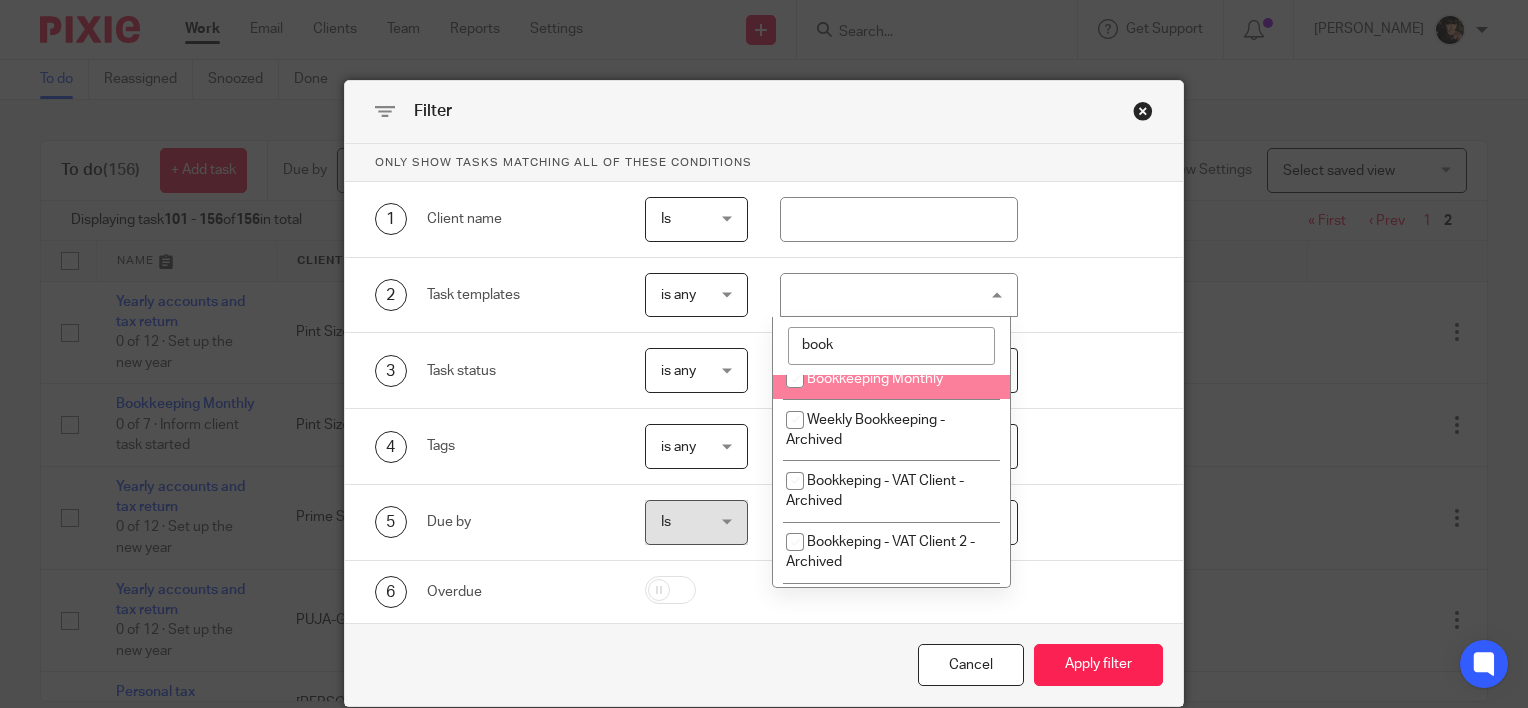 type on "book" 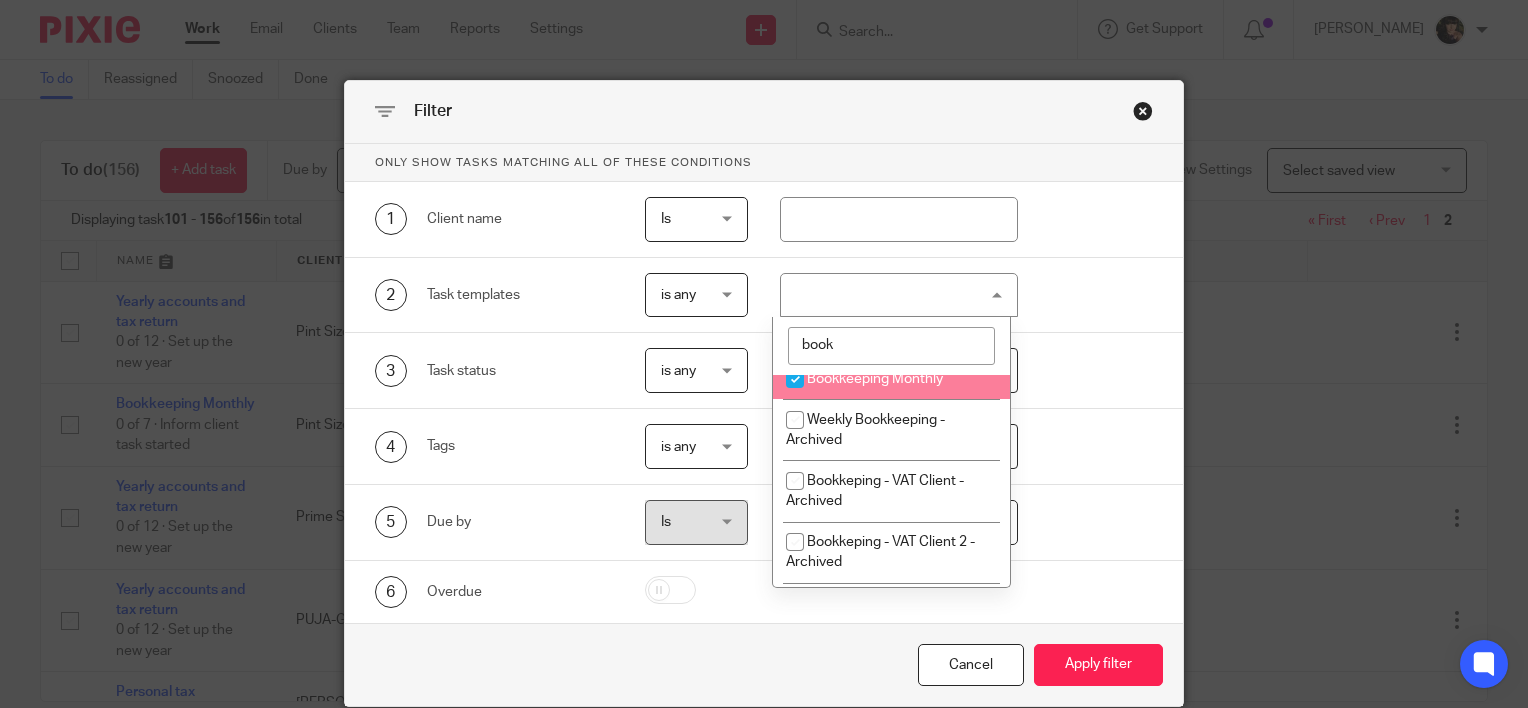 checkbox on "true" 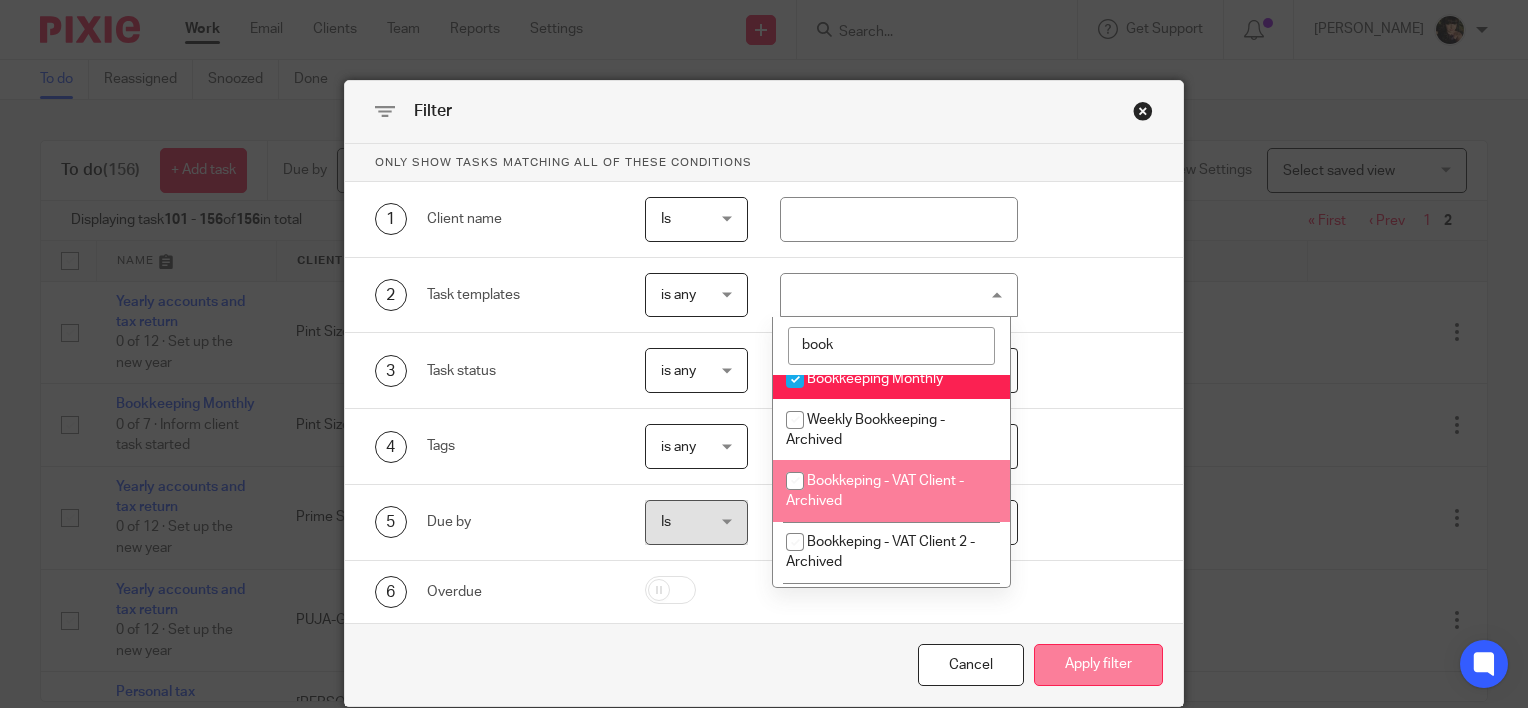drag, startPoint x: 1092, startPoint y: 660, endPoint x: 1080, endPoint y: 657, distance: 12.369317 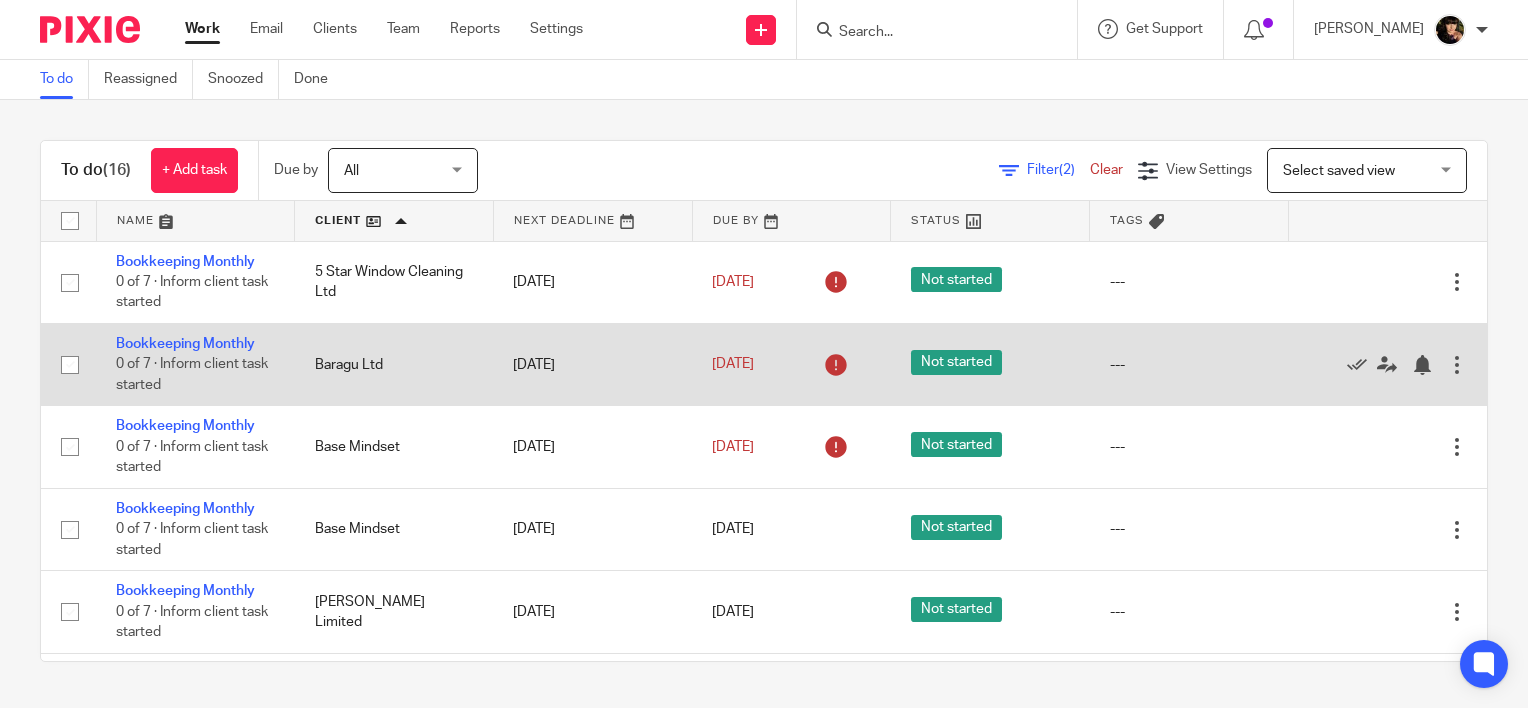 scroll, scrollTop: 0, scrollLeft: 0, axis: both 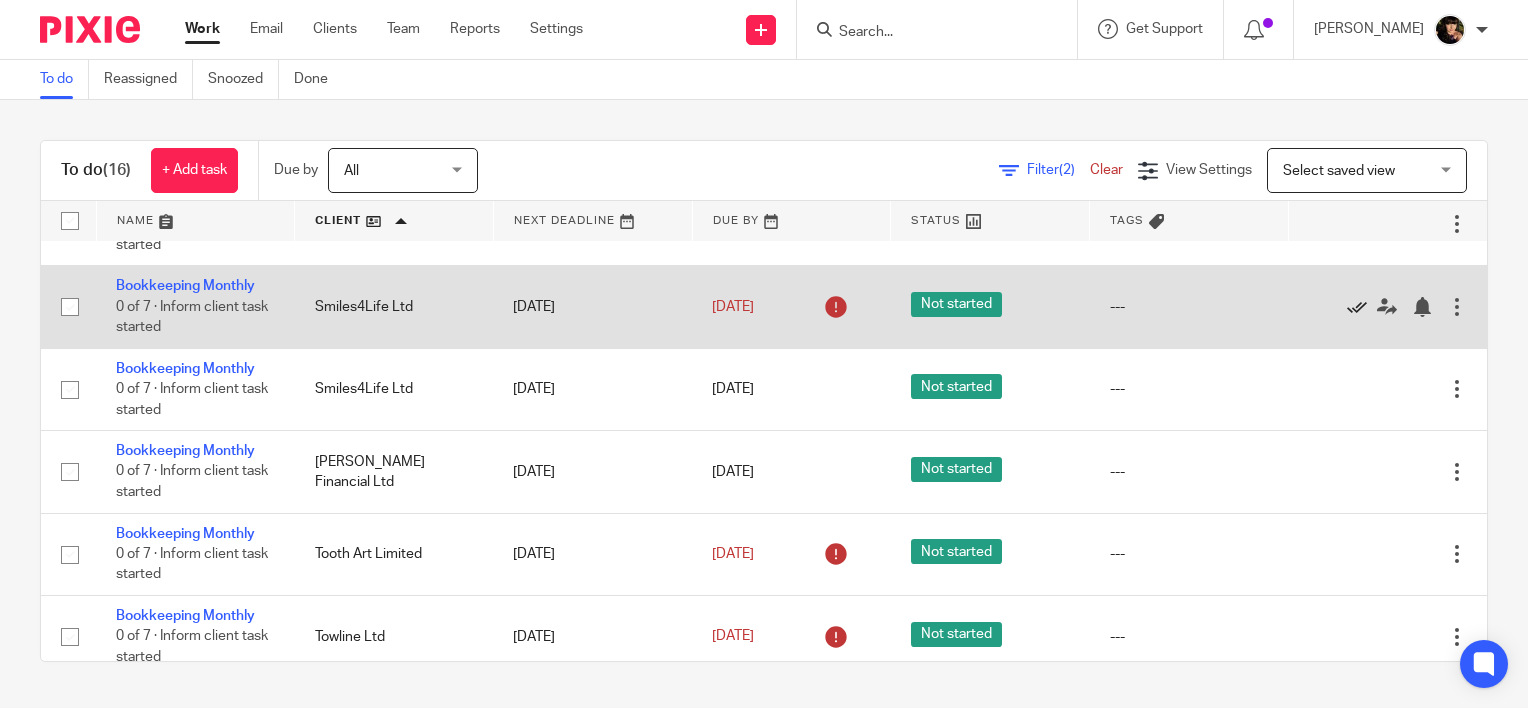 click at bounding box center (1357, 307) 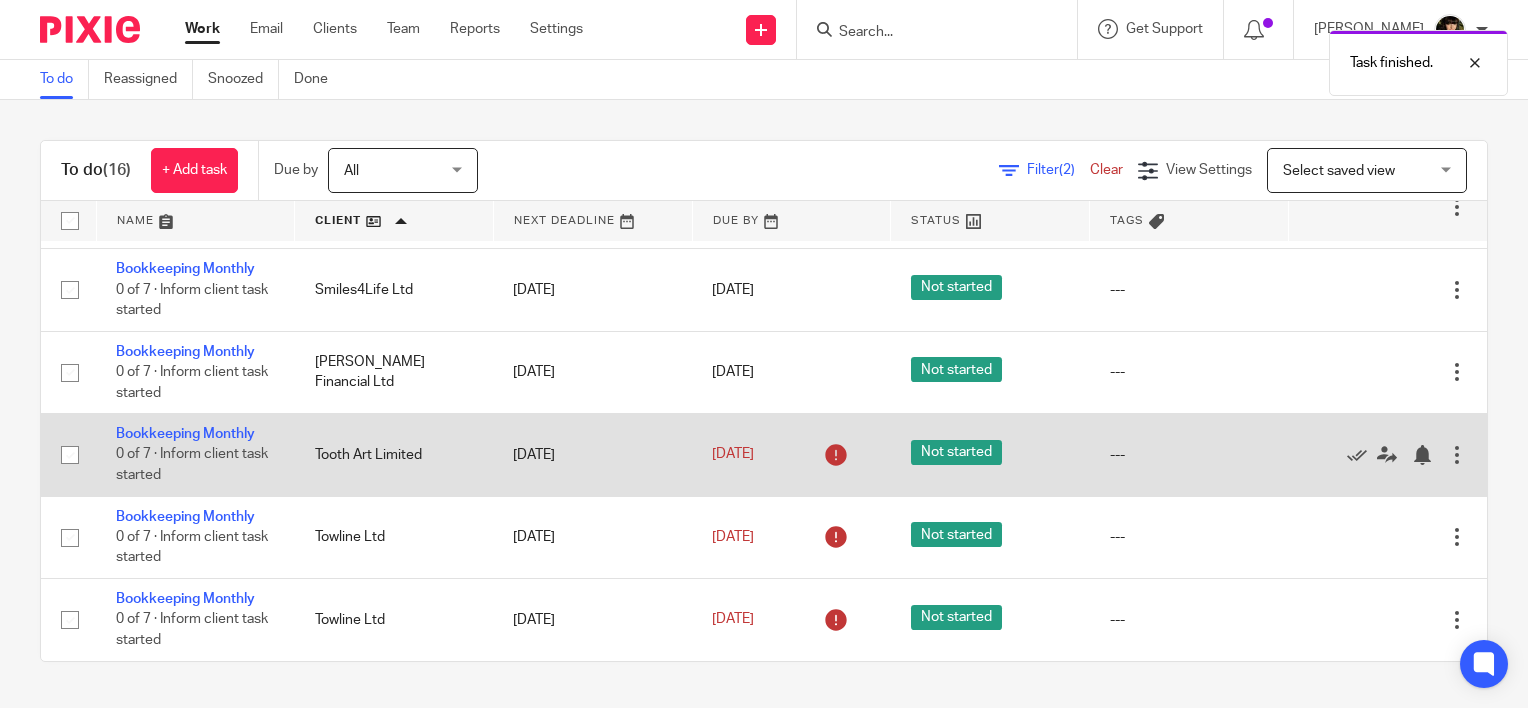 scroll, scrollTop: 825, scrollLeft: 0, axis: vertical 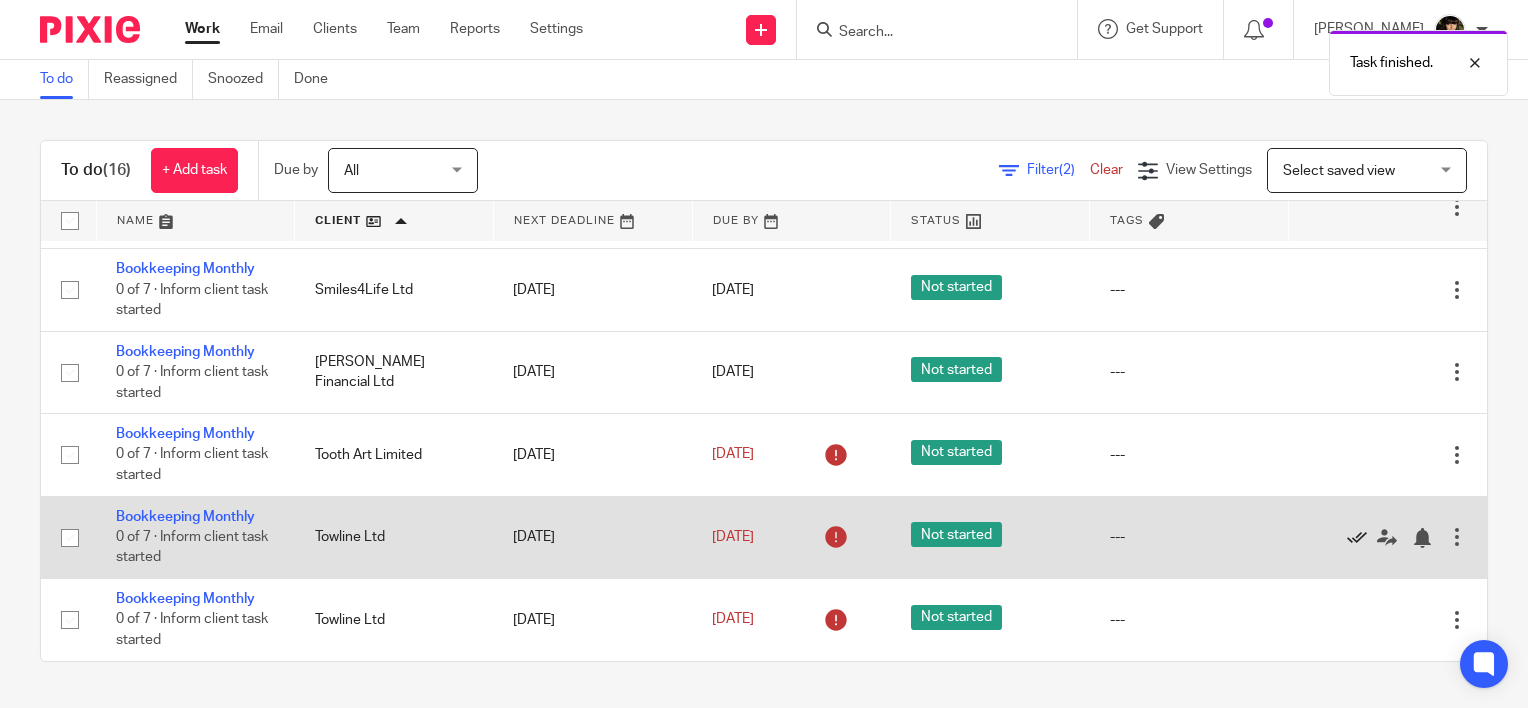 click at bounding box center [1357, 538] 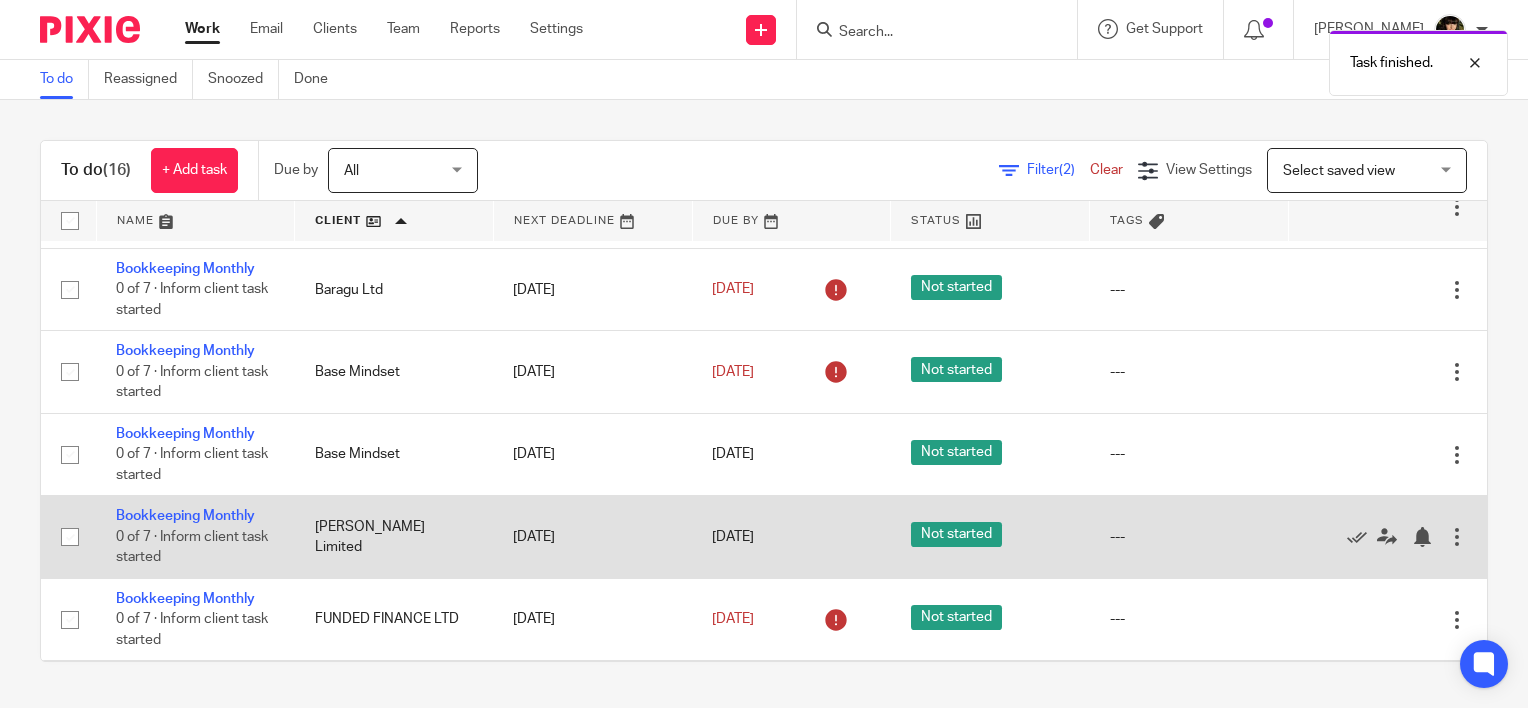 scroll, scrollTop: 0, scrollLeft: 0, axis: both 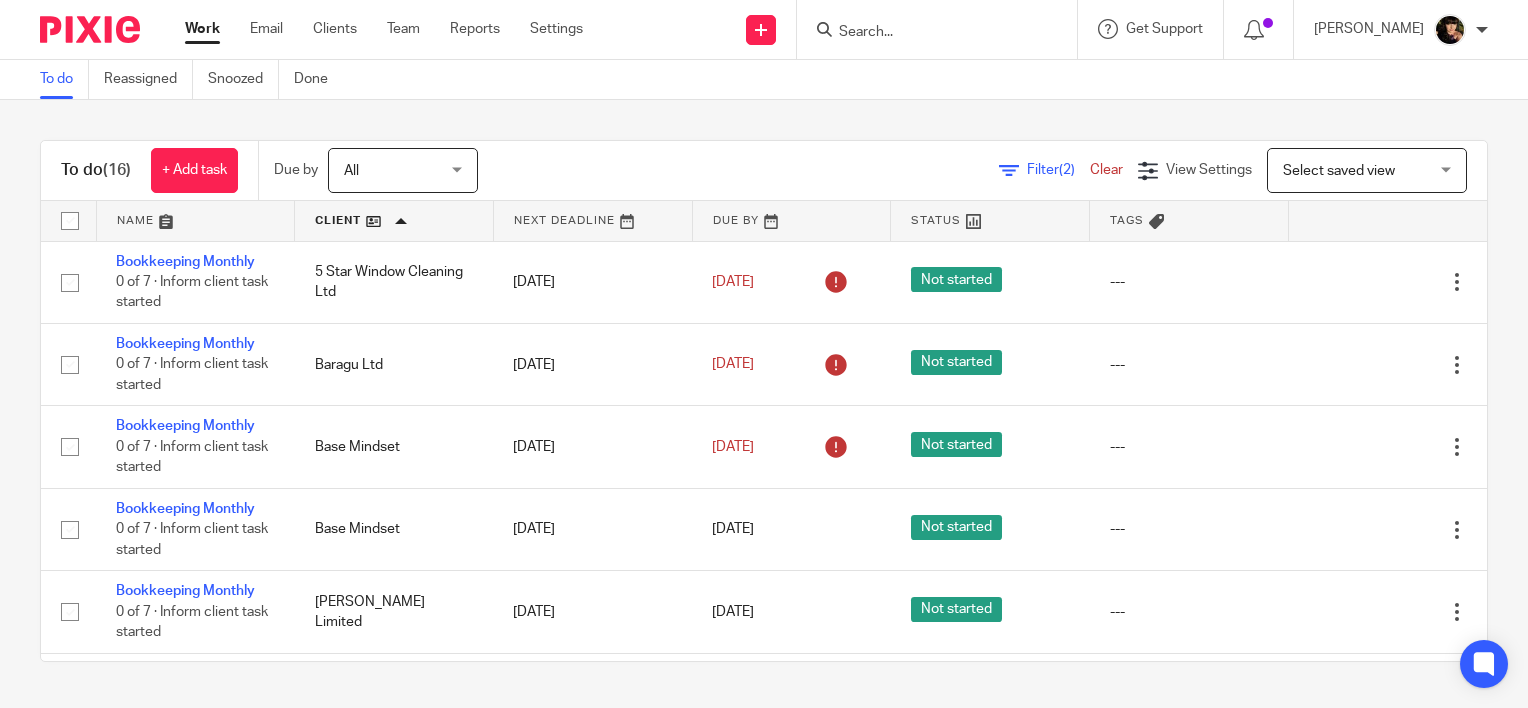 click on "Filter
(2)" at bounding box center (1058, 170) 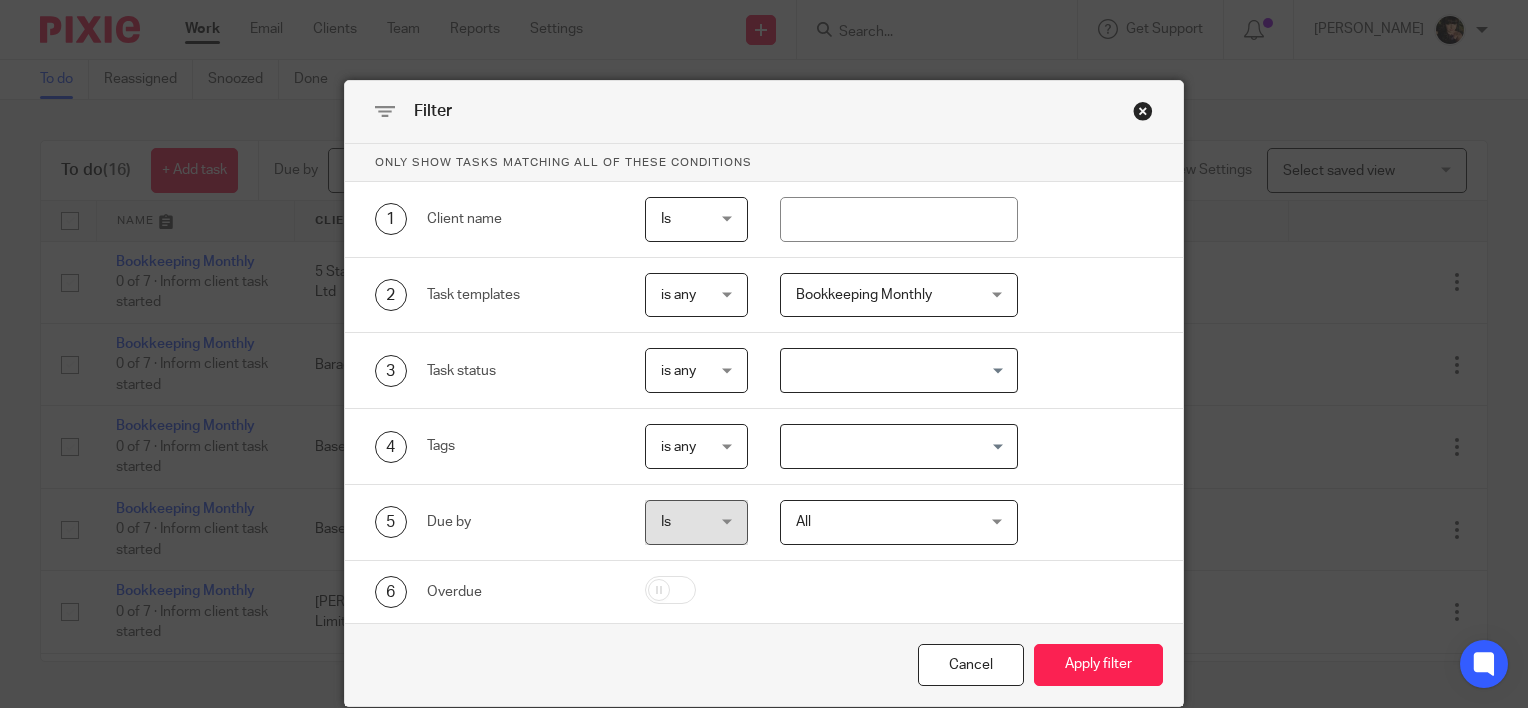 click on "Bookkeeping Monthly" at bounding box center [884, 295] 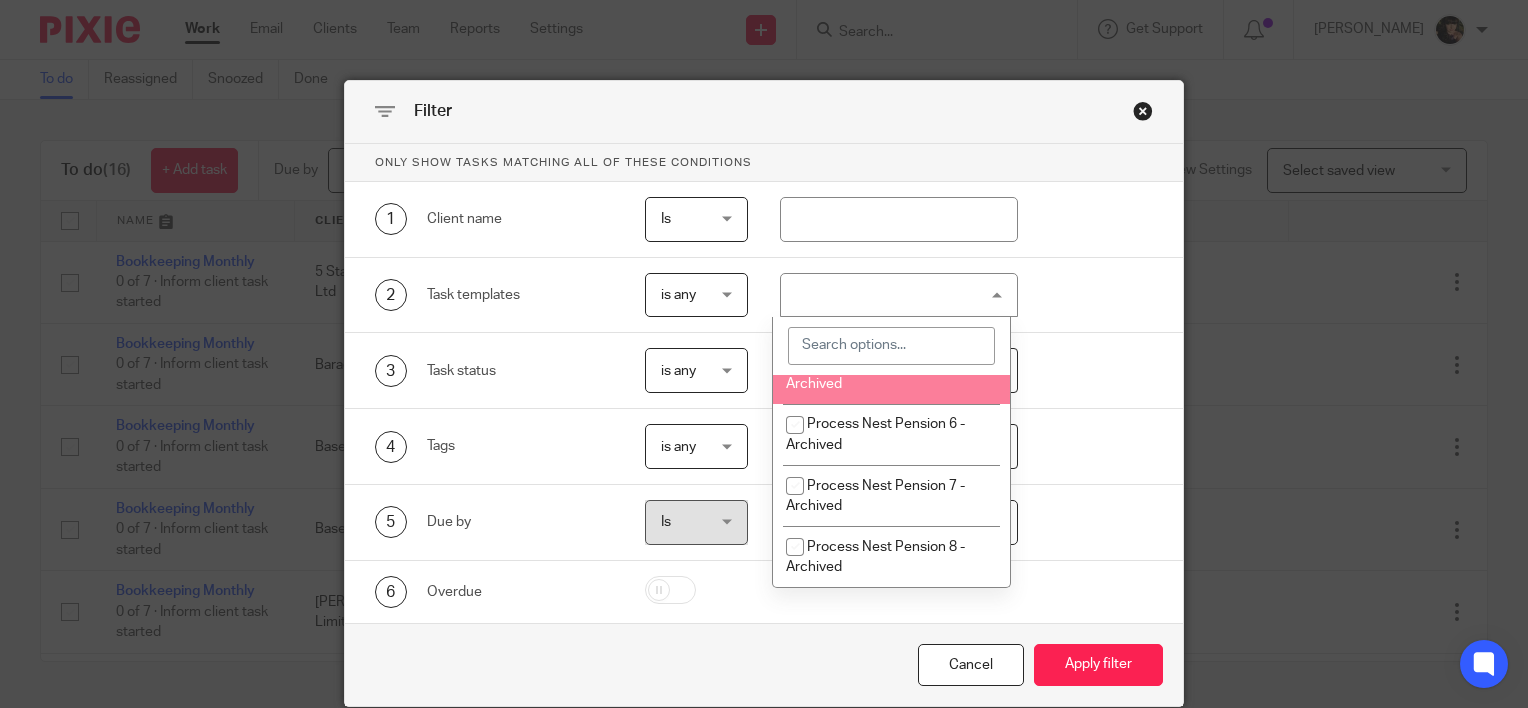 scroll, scrollTop: 2000, scrollLeft: 0, axis: vertical 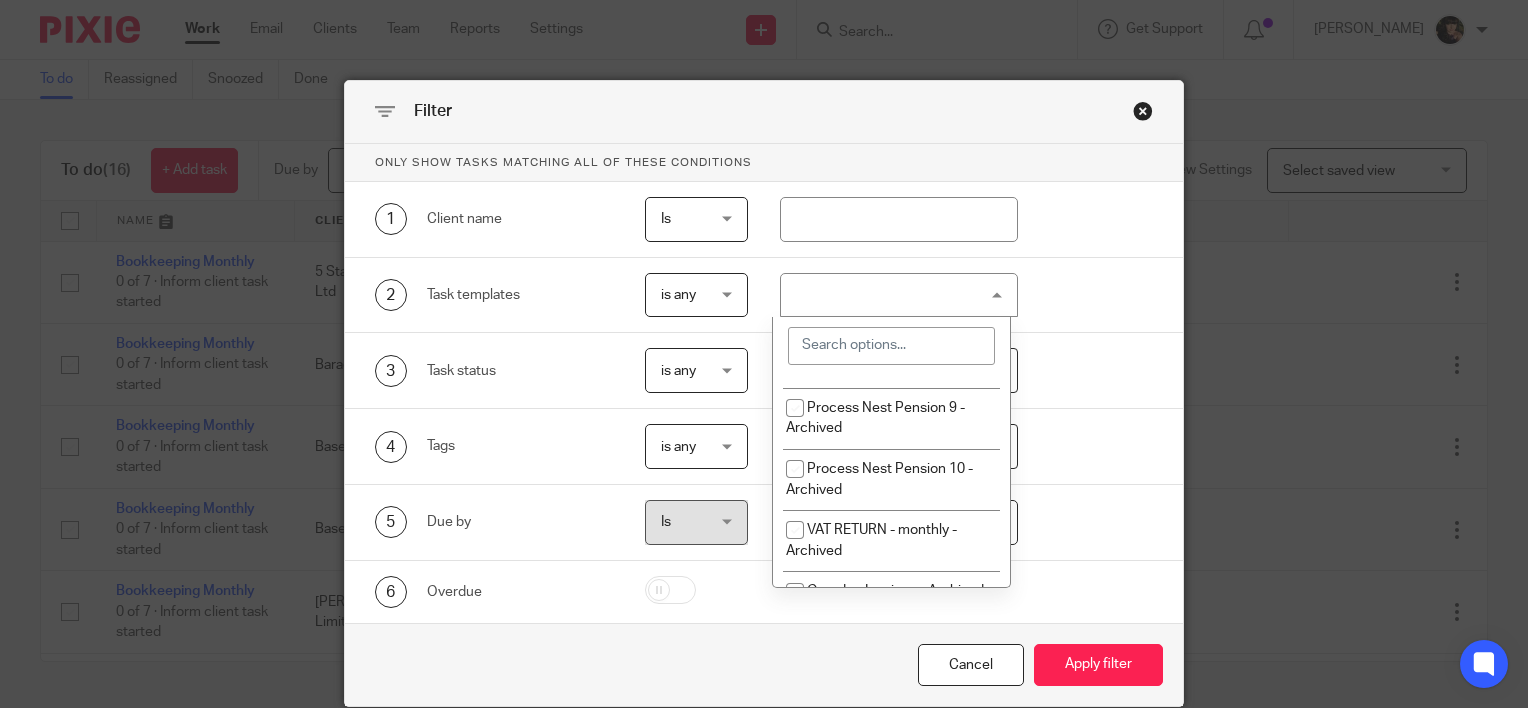 click at bounding box center (891, 346) 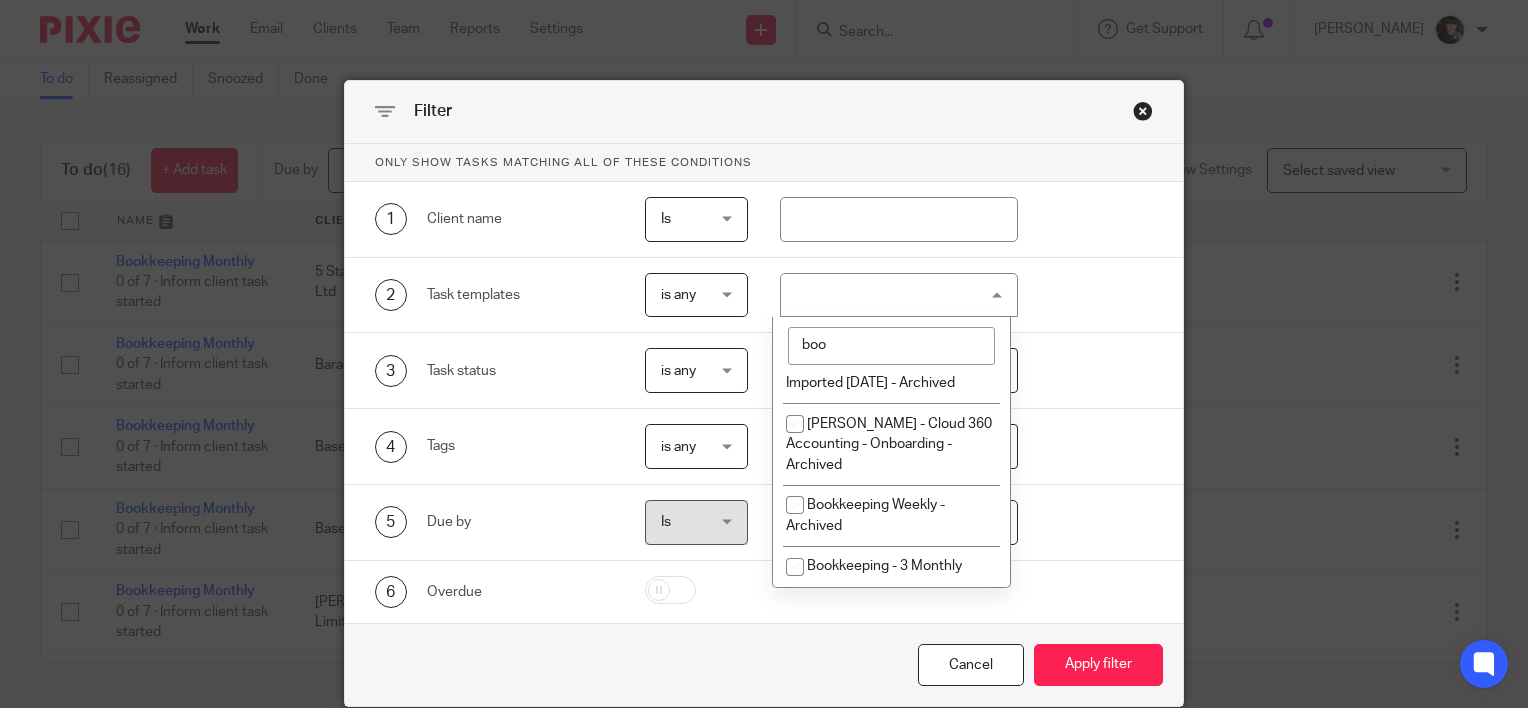 scroll, scrollTop: 796, scrollLeft: 0, axis: vertical 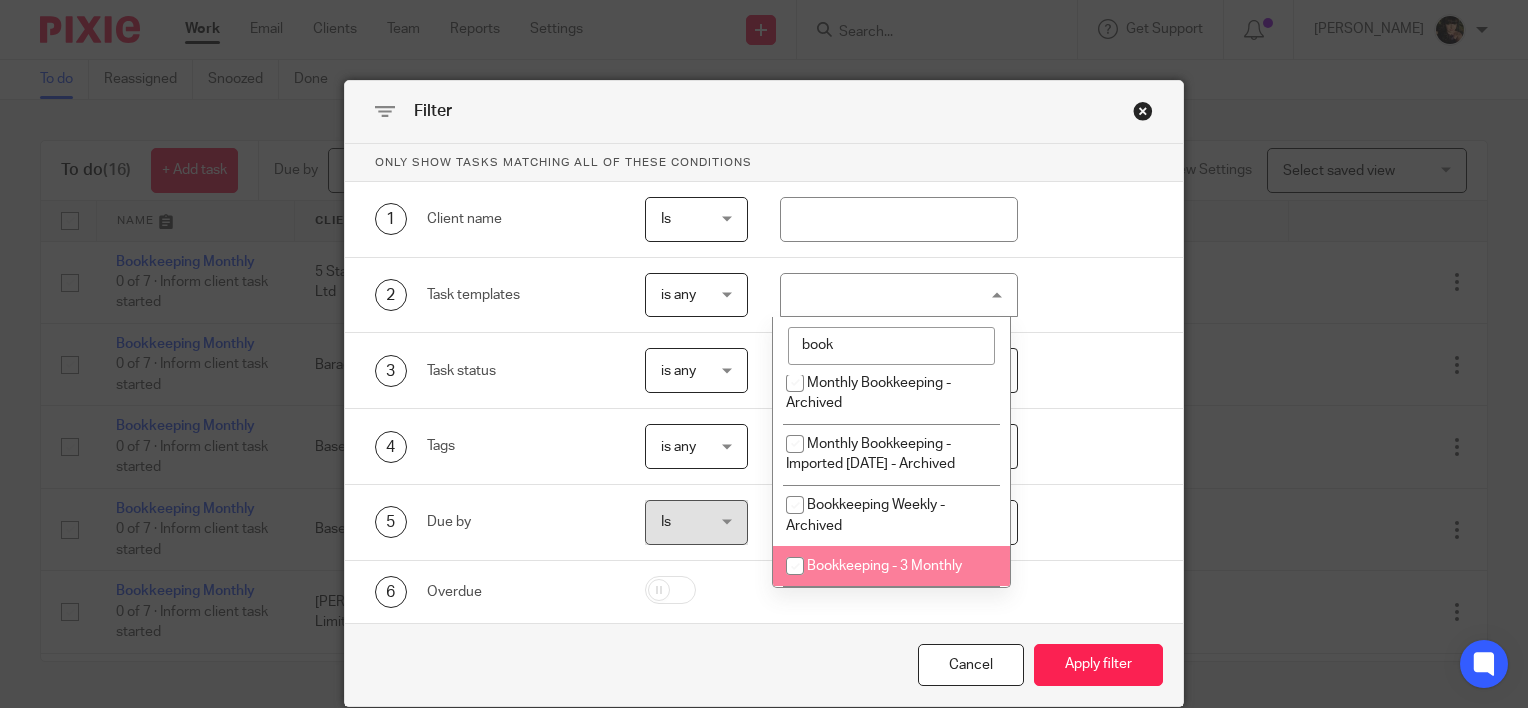 type on "book" 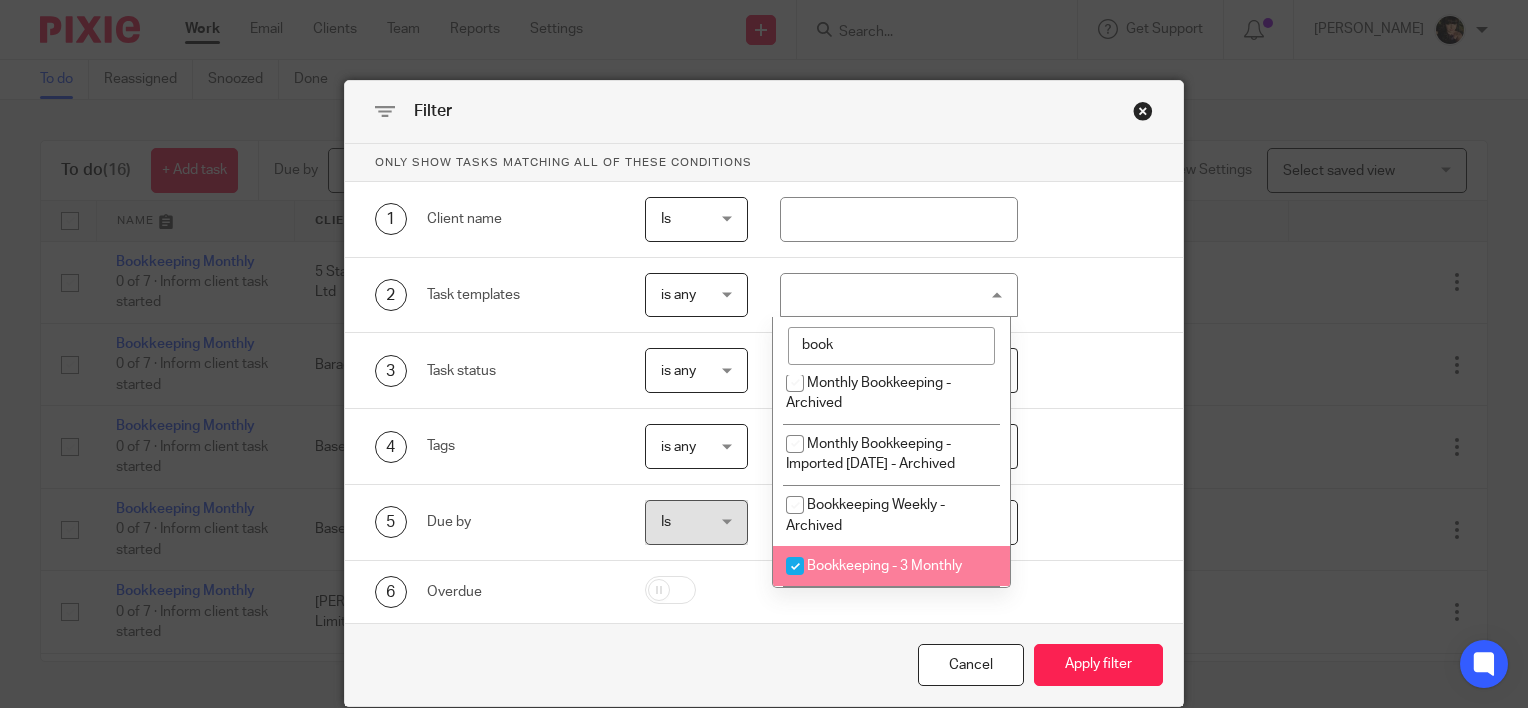 checkbox on "true" 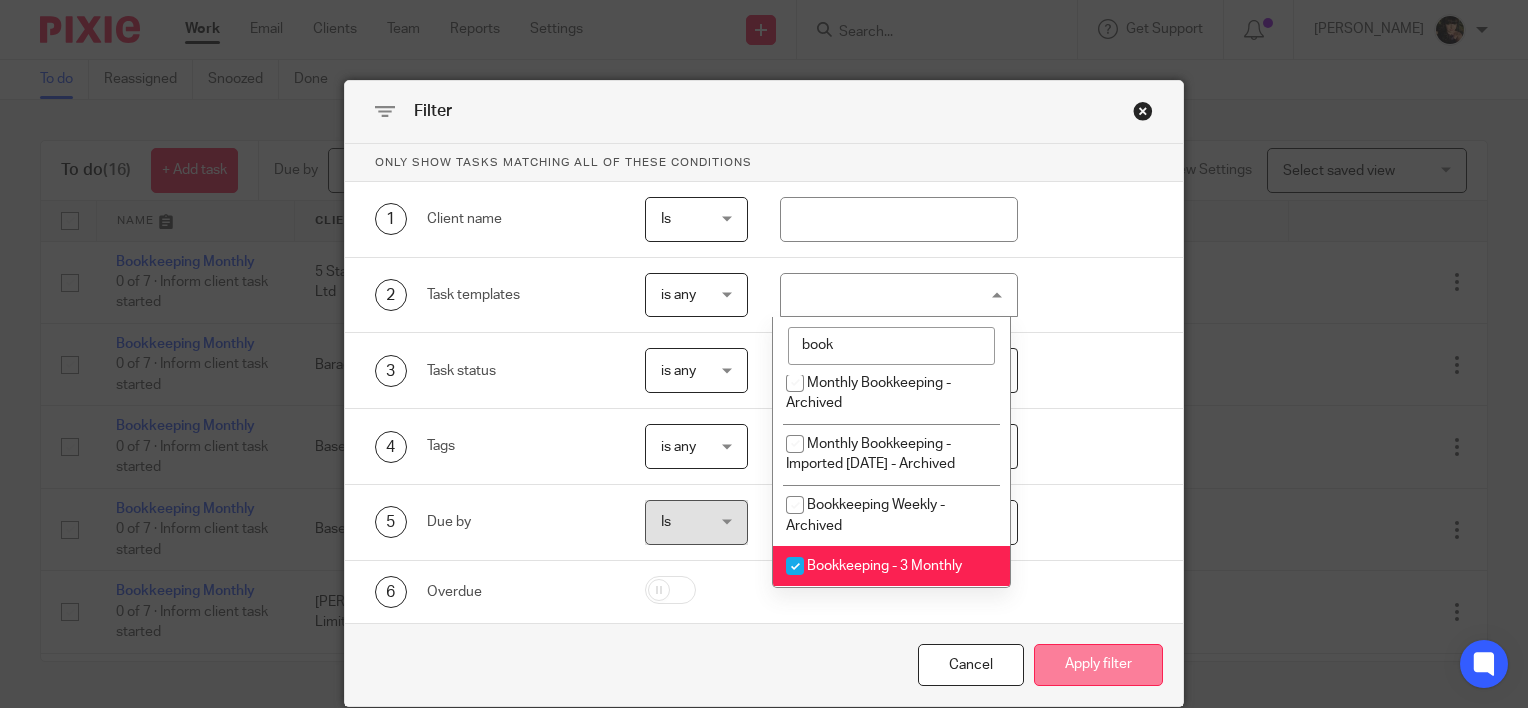click on "Apply filter" at bounding box center (1098, 665) 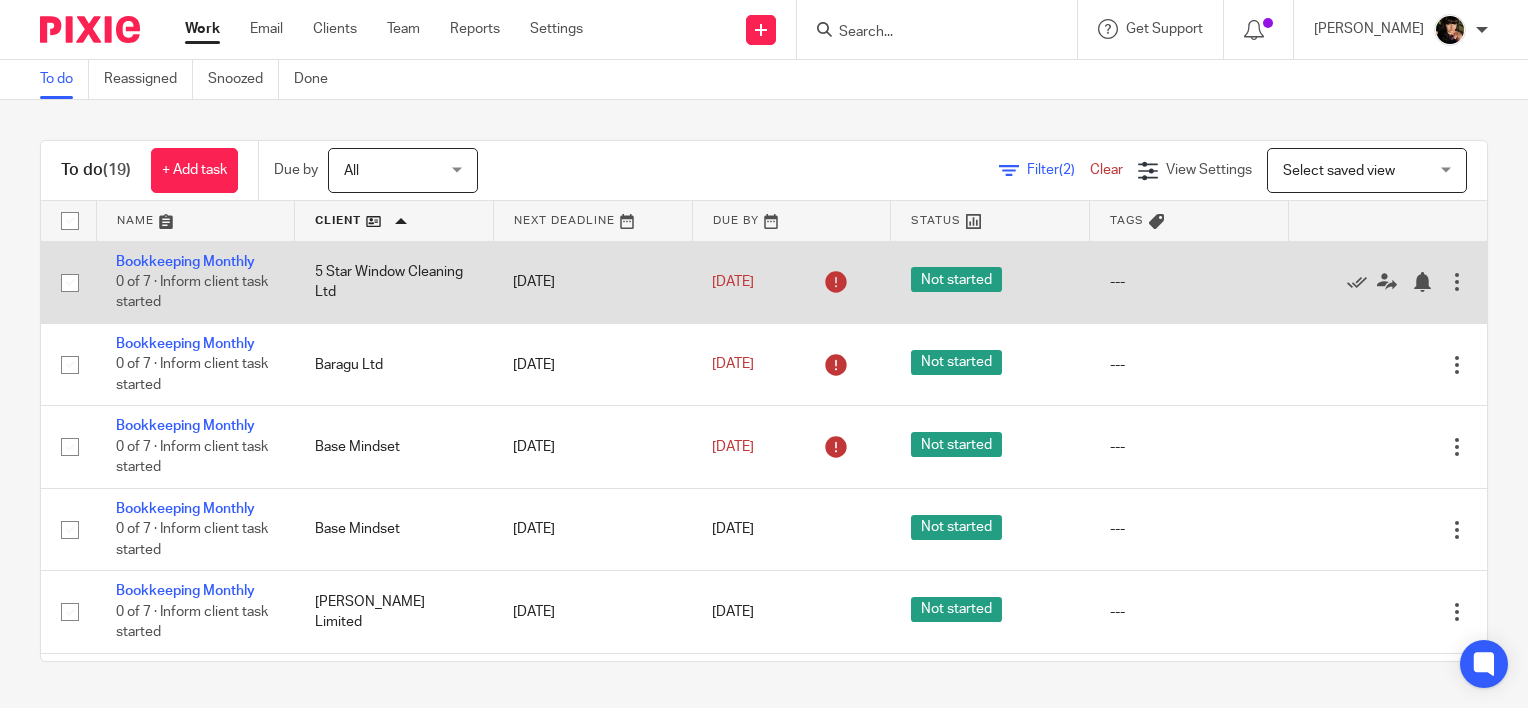 scroll, scrollTop: 0, scrollLeft: 0, axis: both 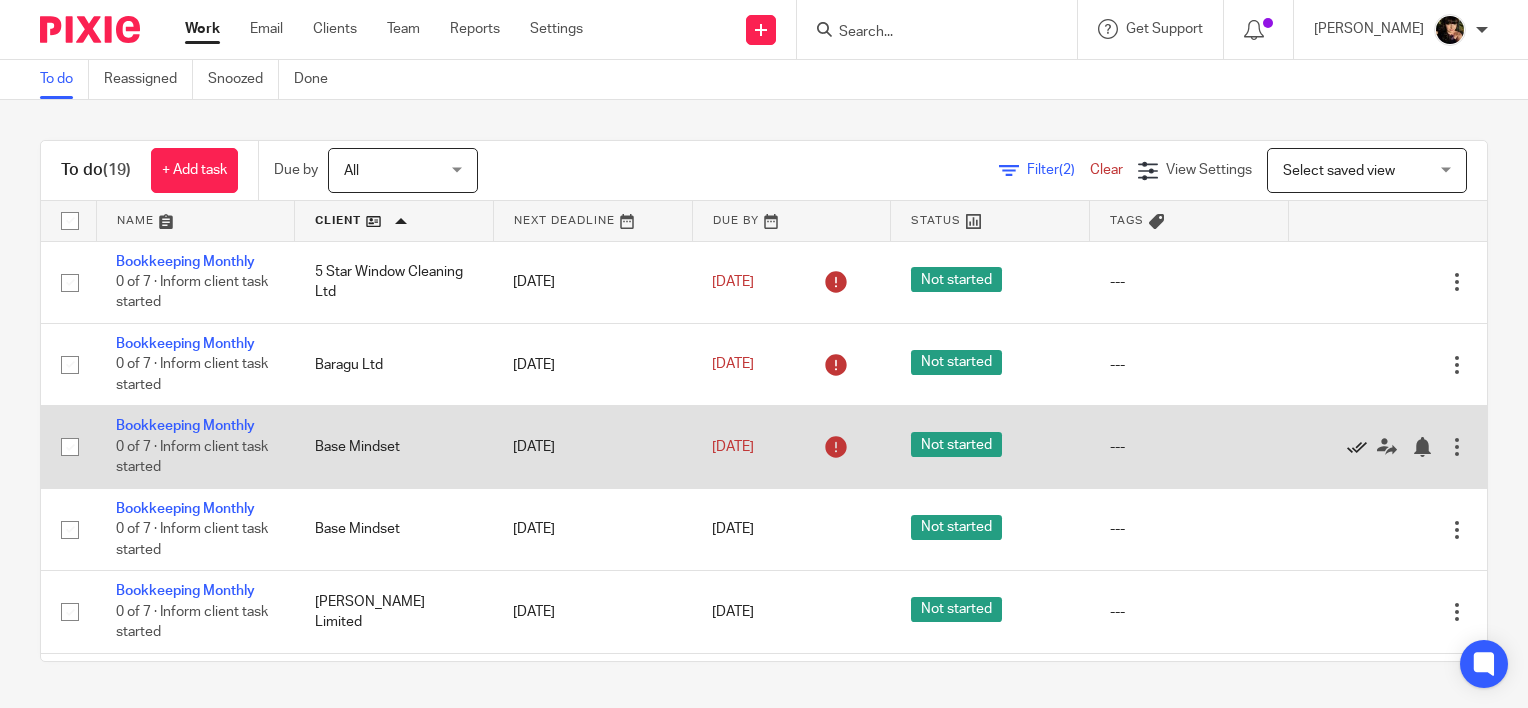 click at bounding box center [1357, 447] 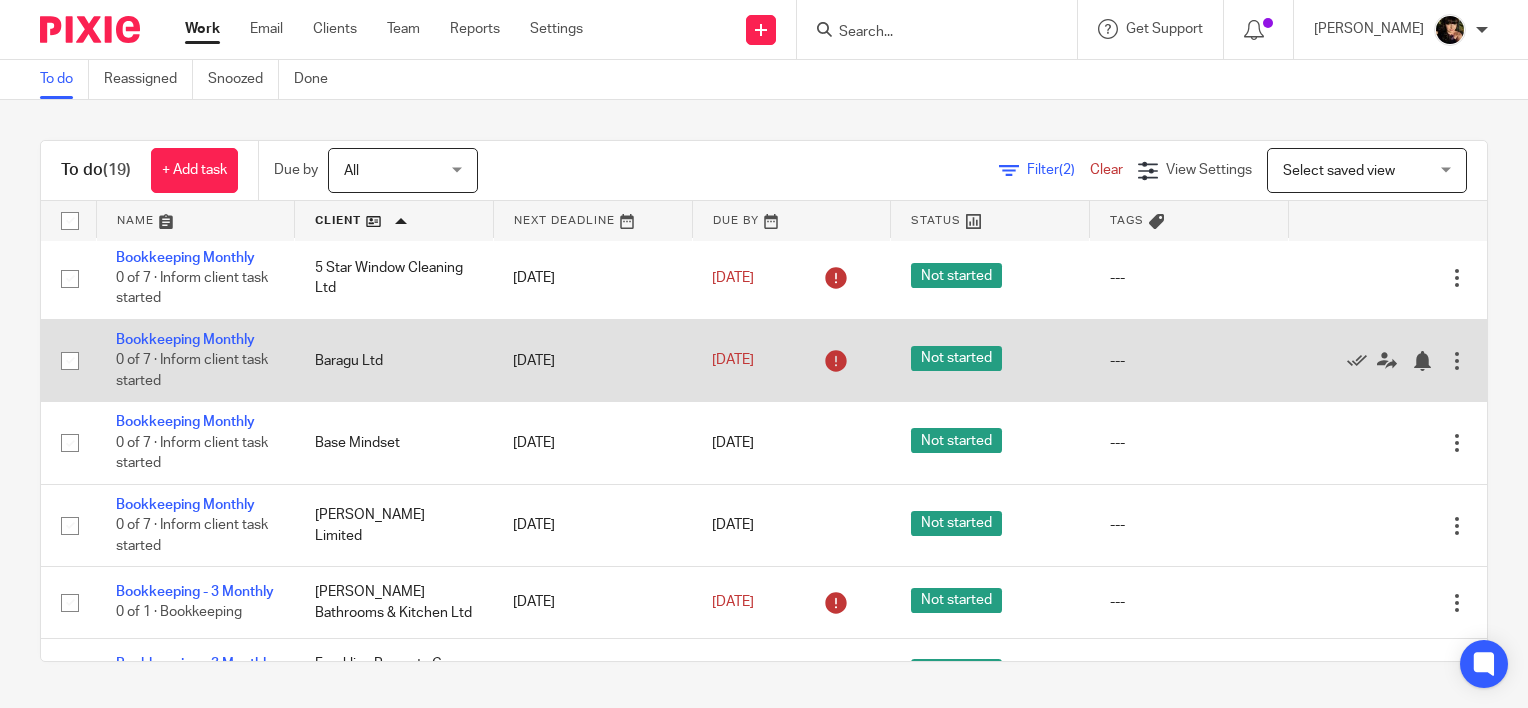 scroll, scrollTop: 0, scrollLeft: 0, axis: both 